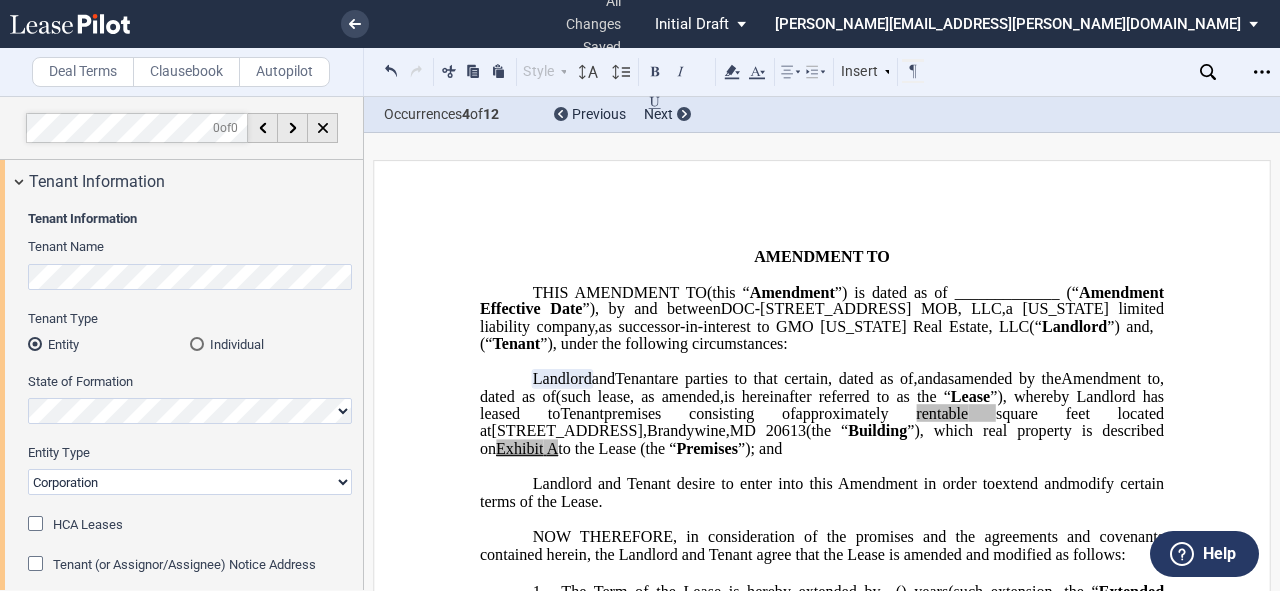 select on "landlord" 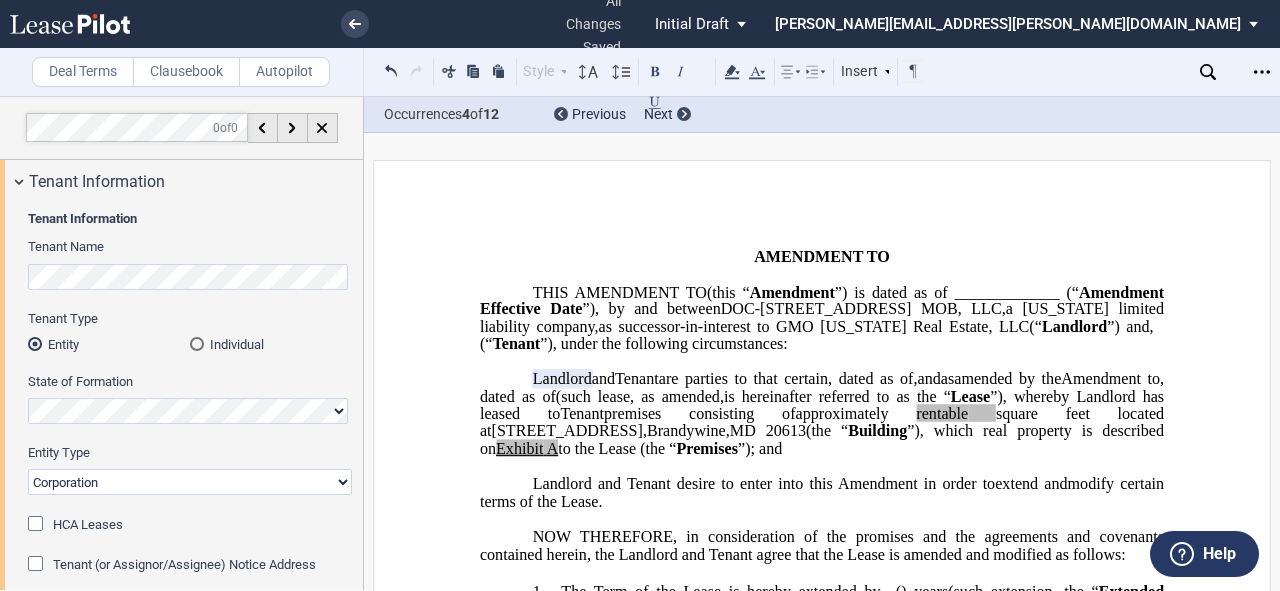 scroll, scrollTop: 0, scrollLeft: 0, axis: both 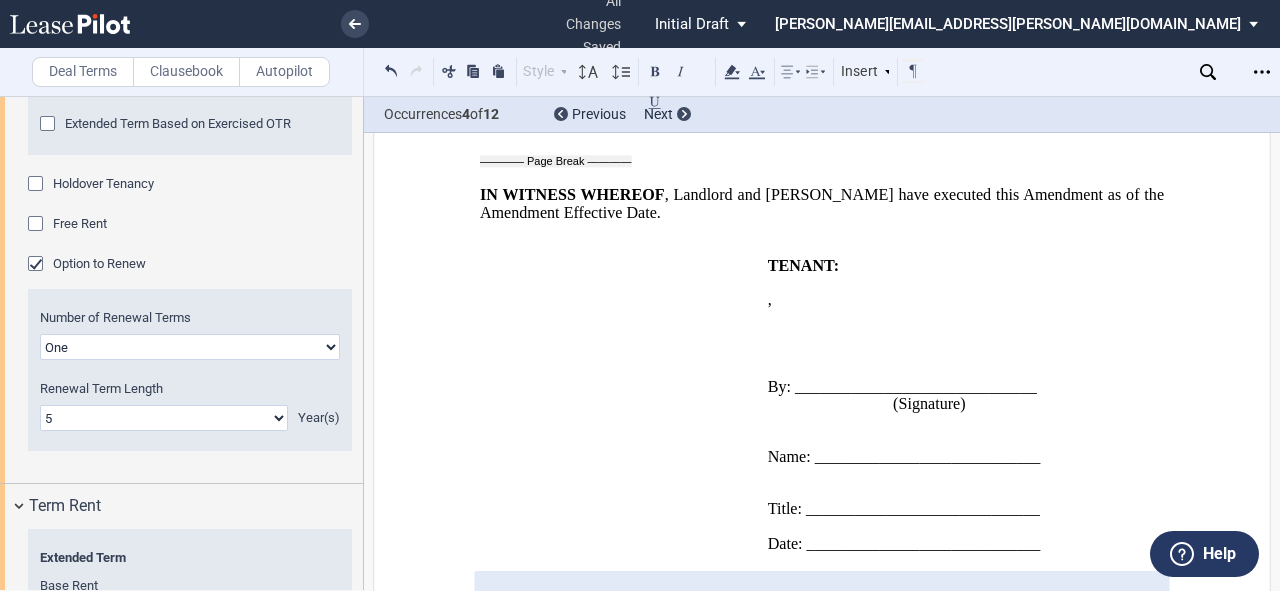 drag, startPoint x: 320, startPoint y: 342, endPoint x: 308, endPoint y: 342, distance: 12 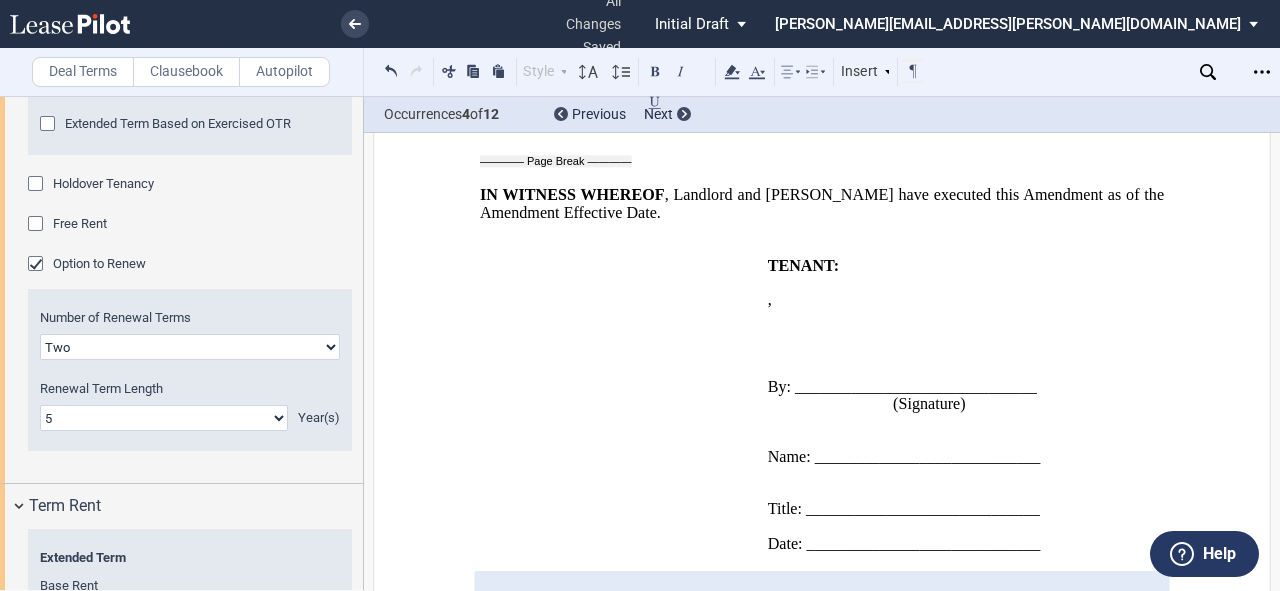 click on "One
Two" 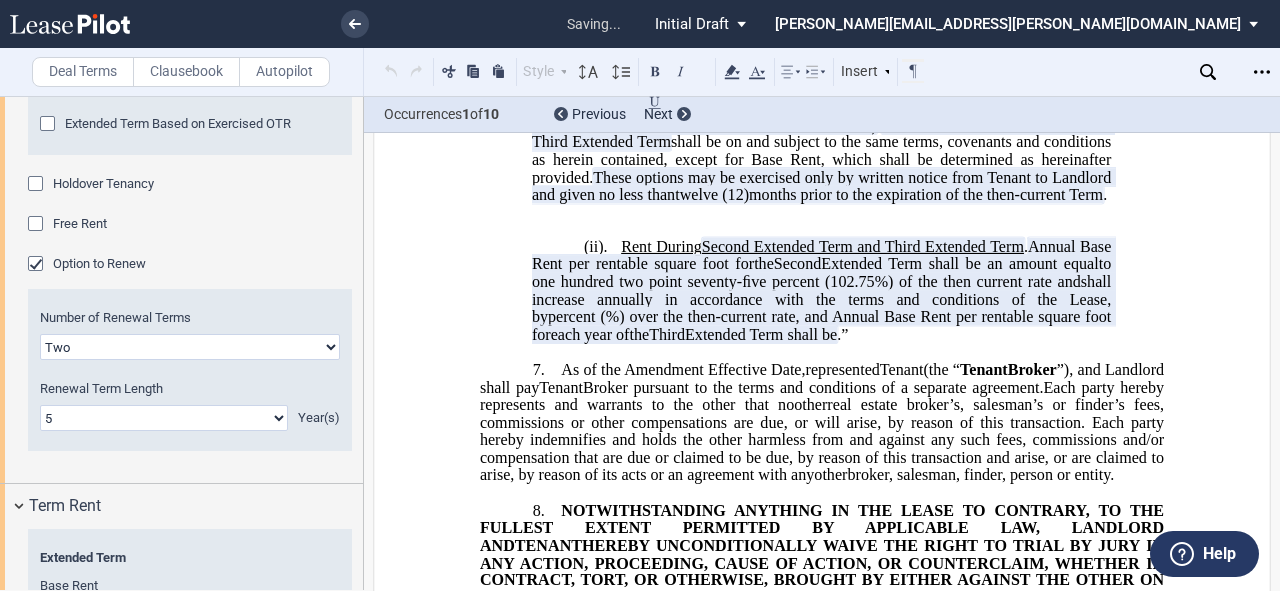 scroll, scrollTop: 2964, scrollLeft: 0, axis: vertical 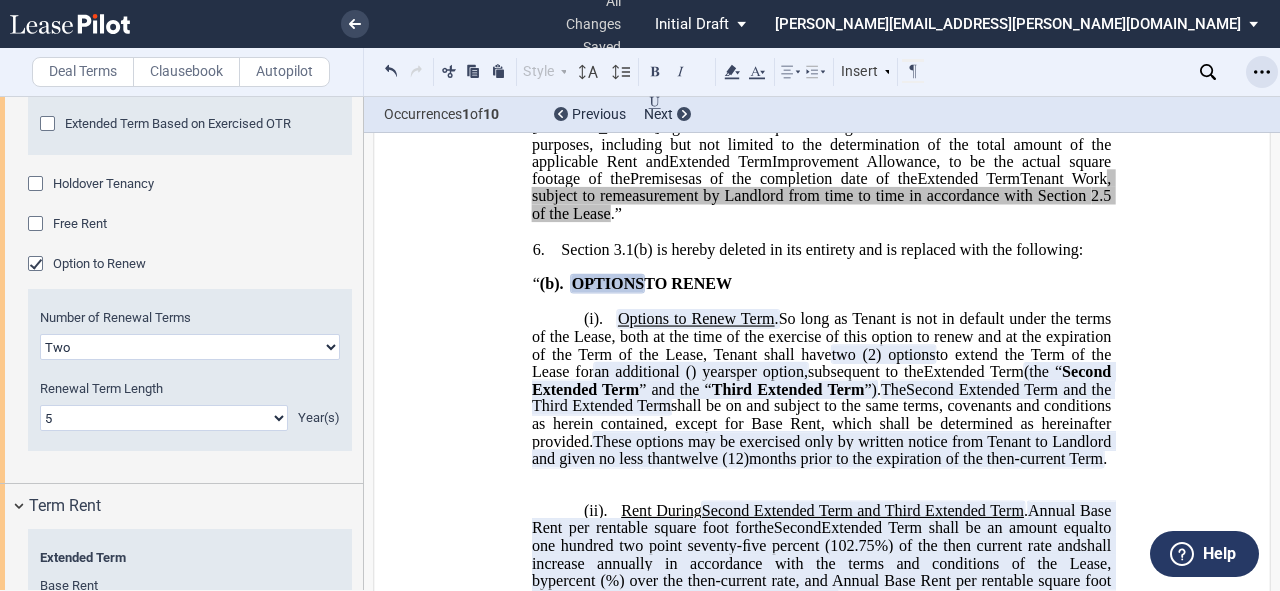 click 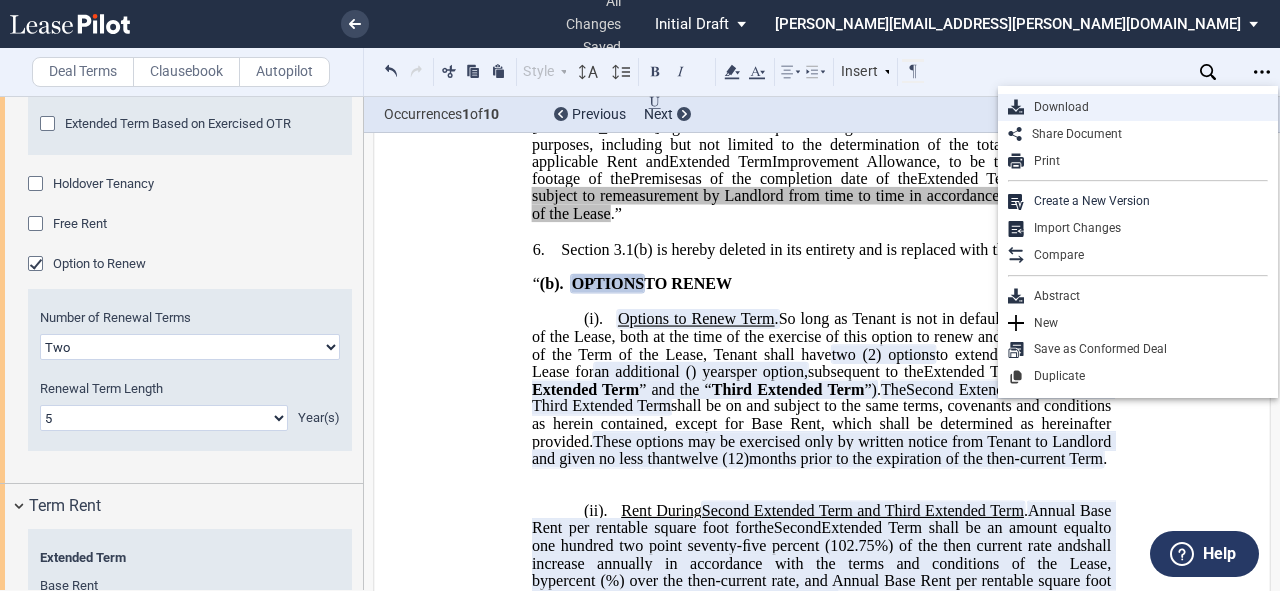 click on "Download" at bounding box center [1146, 107] 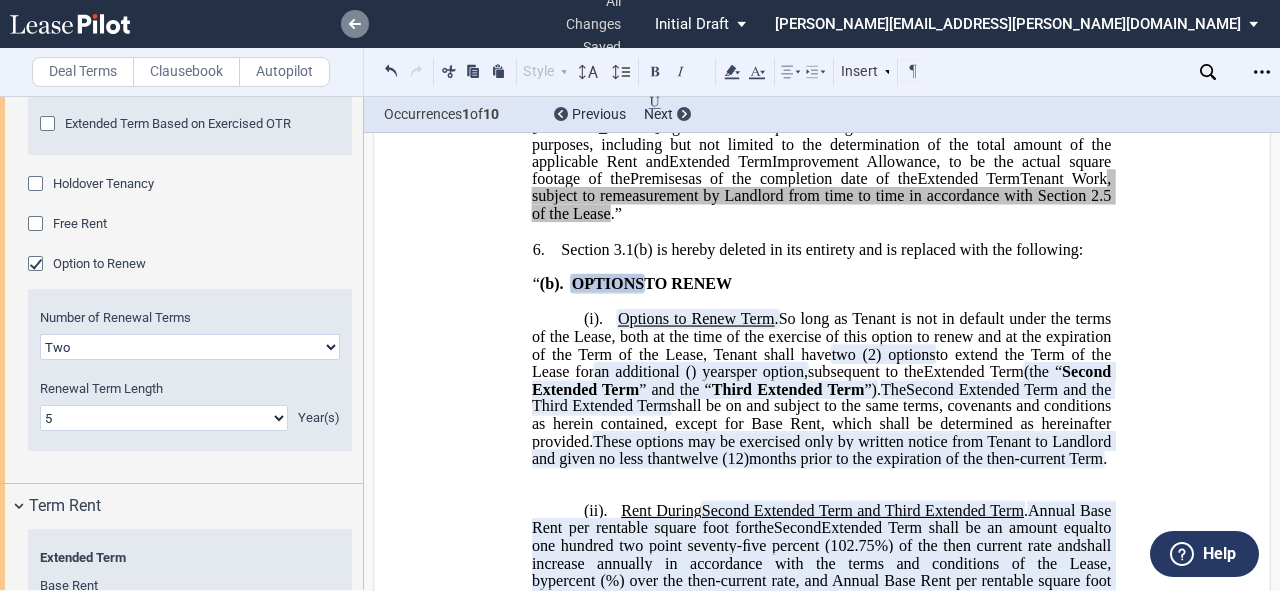 click 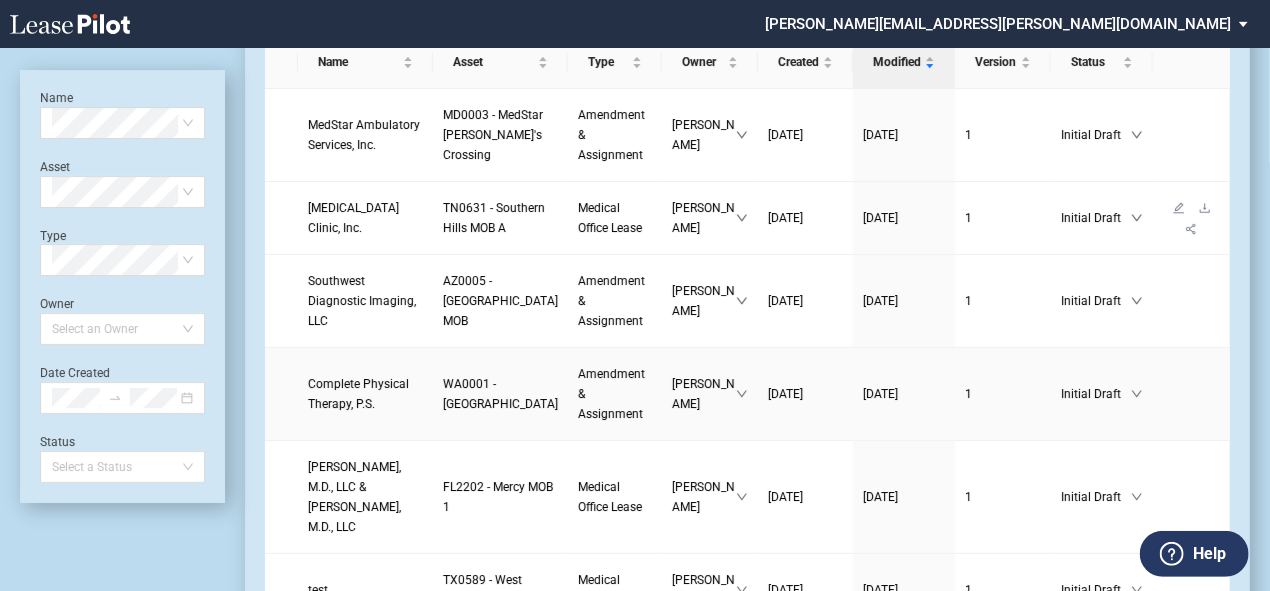 scroll, scrollTop: 0, scrollLeft: 0, axis: both 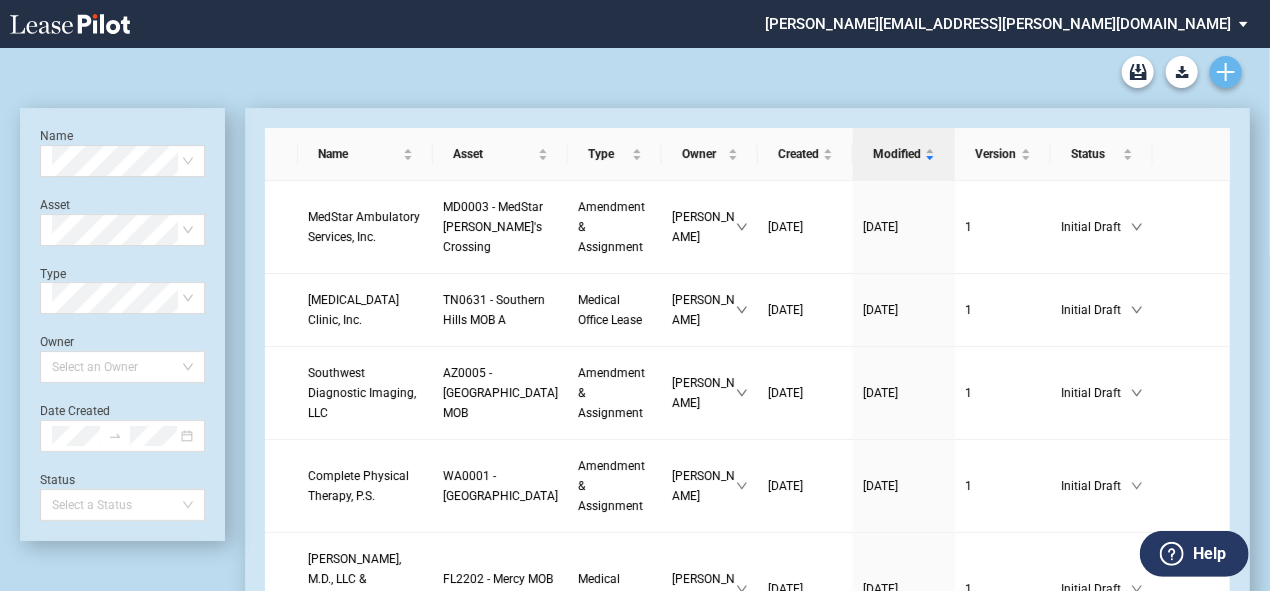 click 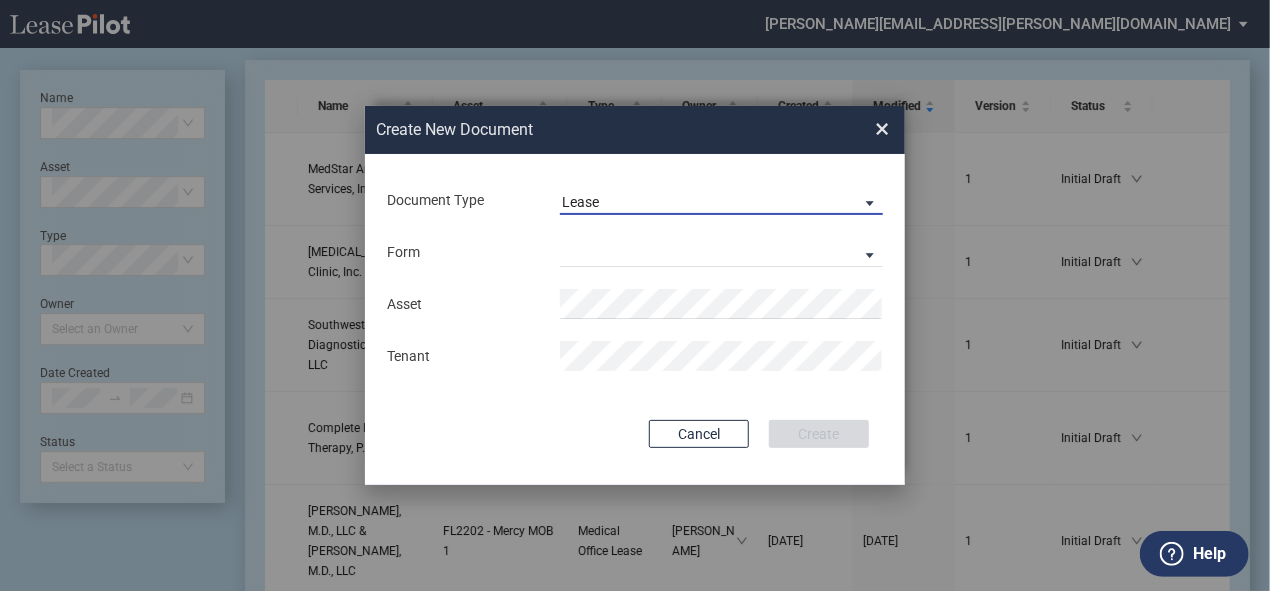 click at bounding box center (865, 202) 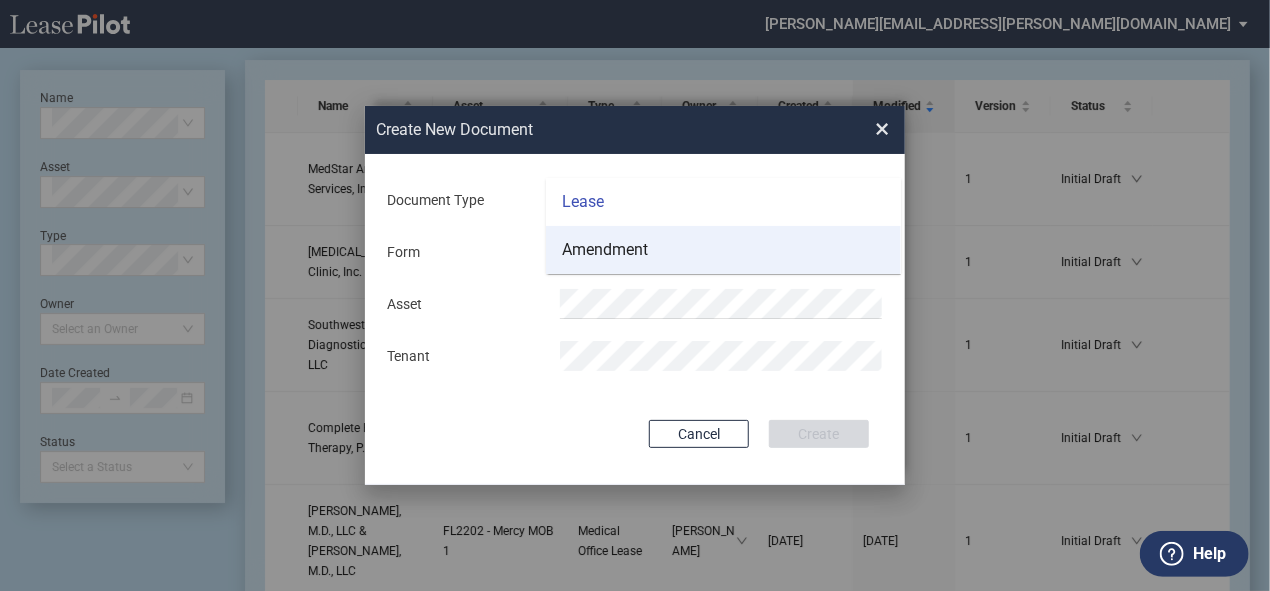 click on "Amendment" at bounding box center [605, 250] 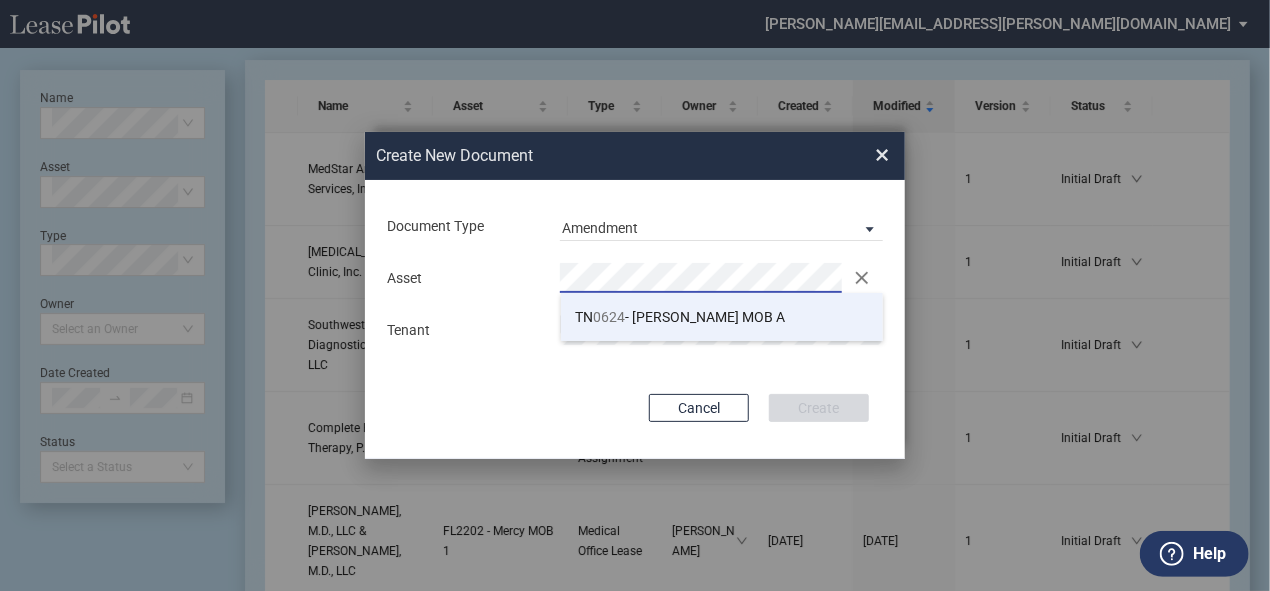 click on "TN 0624  - Ellis MOB A" at bounding box center [681, 317] 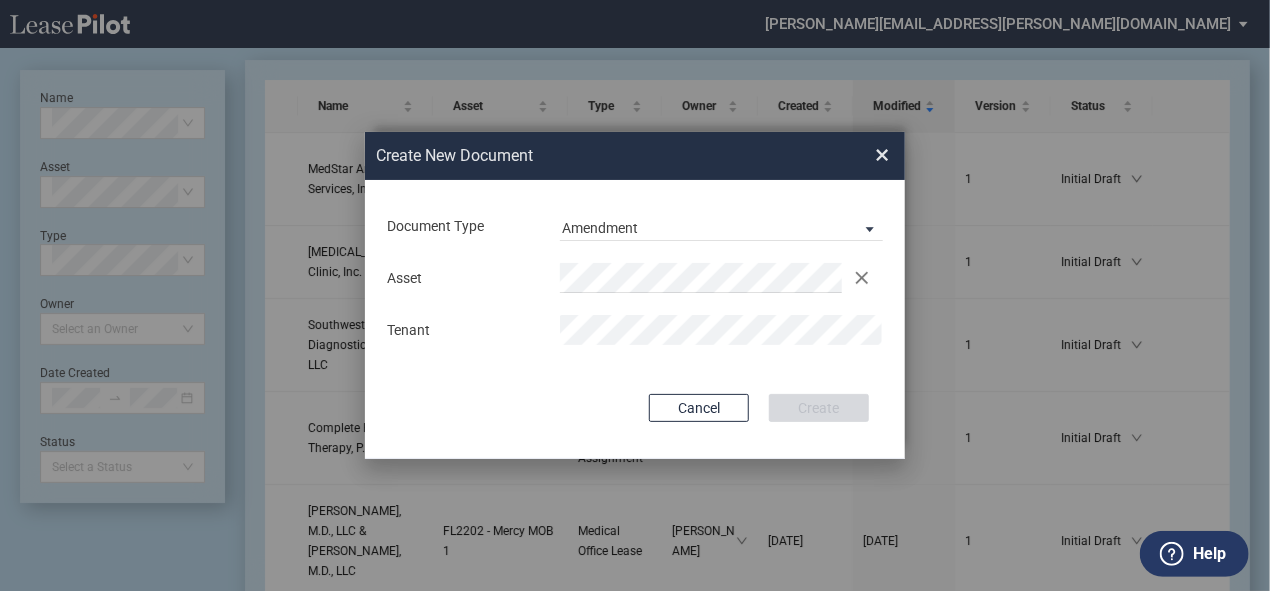 click on "Document Type
Amendment
Deal Type
Office
Deal Type
Office
Form
Amendment & Assignment
Amendment & Assignment
Asset
Clear
Tenant
Use Conformed Deal
The selected building was not in your LeasePilot platform when this conformed deal was created. Please recreate the conformed deal if you want to use it for this building.
Copy Deal Terms from
Cancel
Create
Creating..." at bounding box center (635, 319) 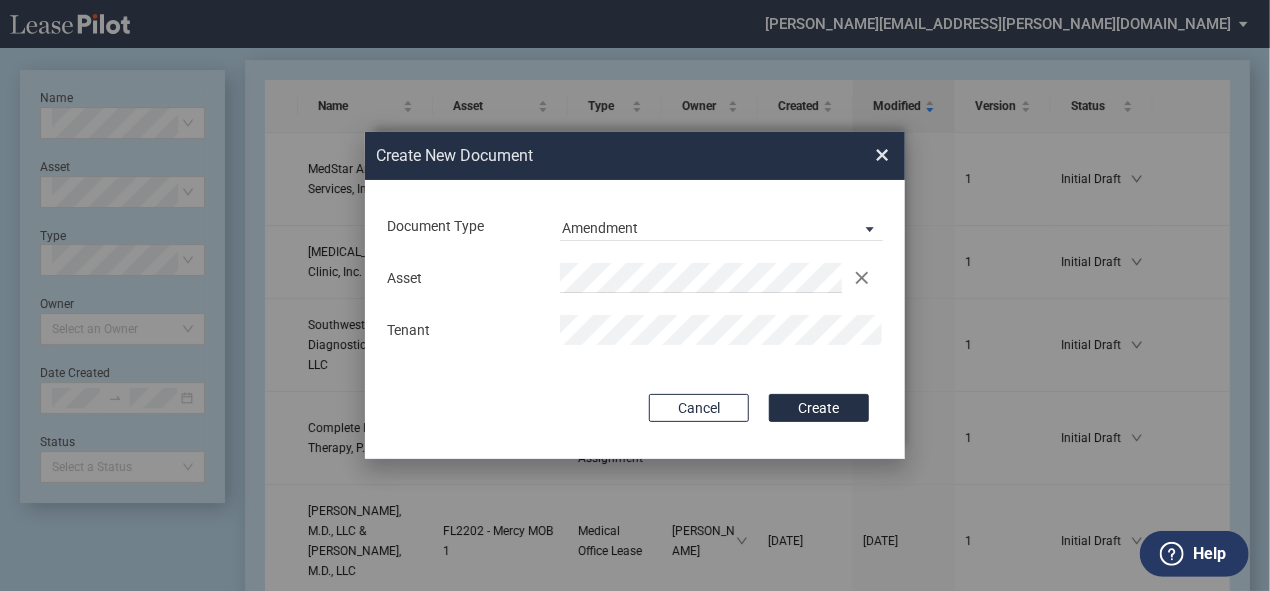 drag, startPoint x: 820, startPoint y: 412, endPoint x: 716, endPoint y: 391, distance: 106.09901 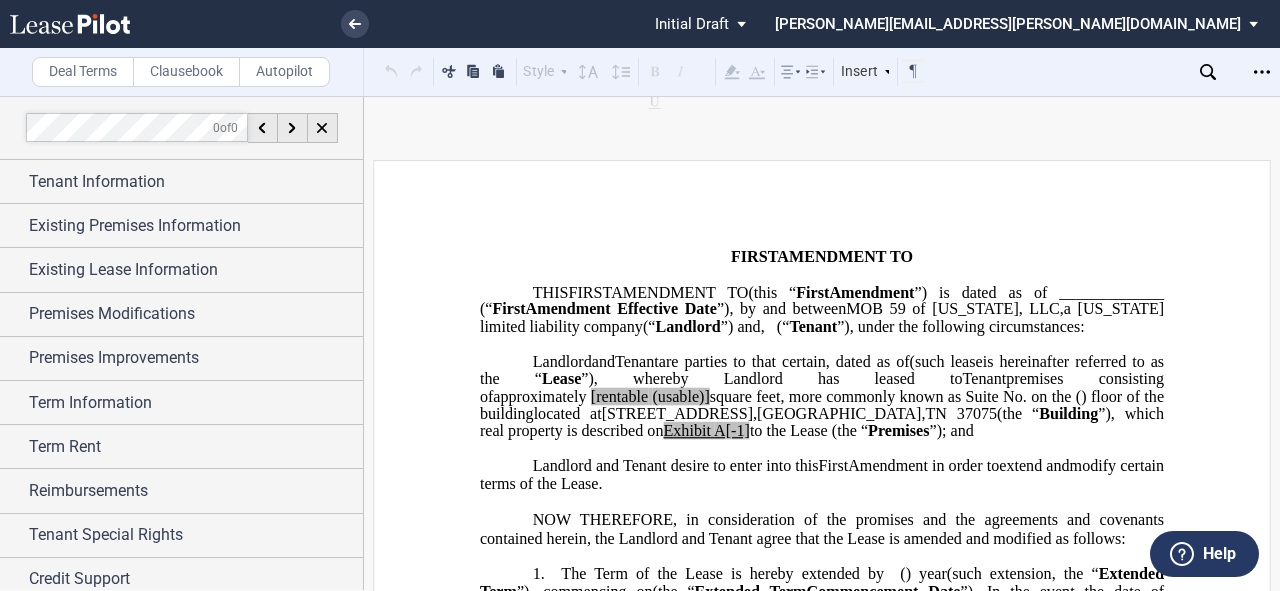 scroll, scrollTop: 0, scrollLeft: 0, axis: both 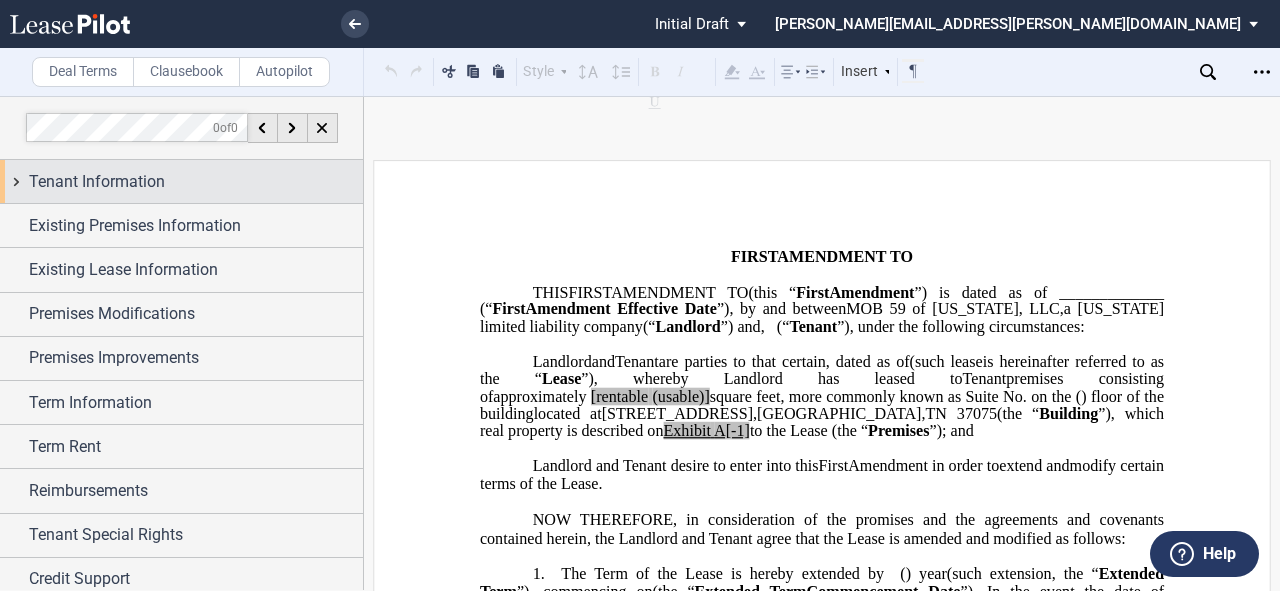 drag, startPoint x: 16, startPoint y: 178, endPoint x: 30, endPoint y: 182, distance: 14.56022 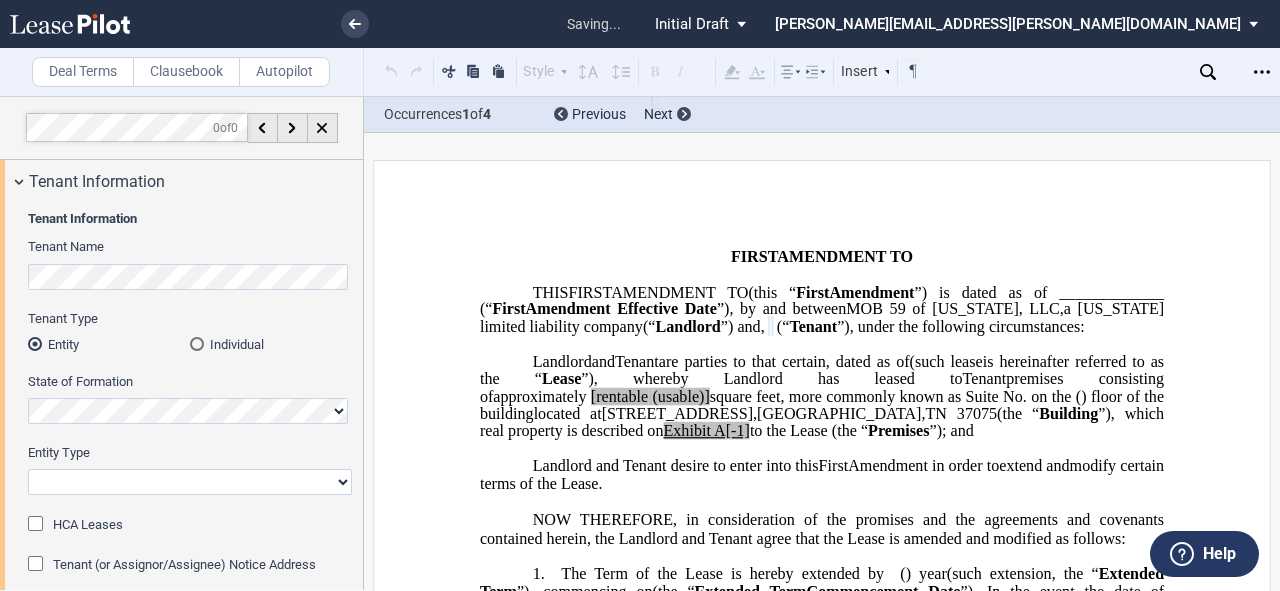 drag, startPoint x: 277, startPoint y: 484, endPoint x: 260, endPoint y: 489, distance: 17.720045 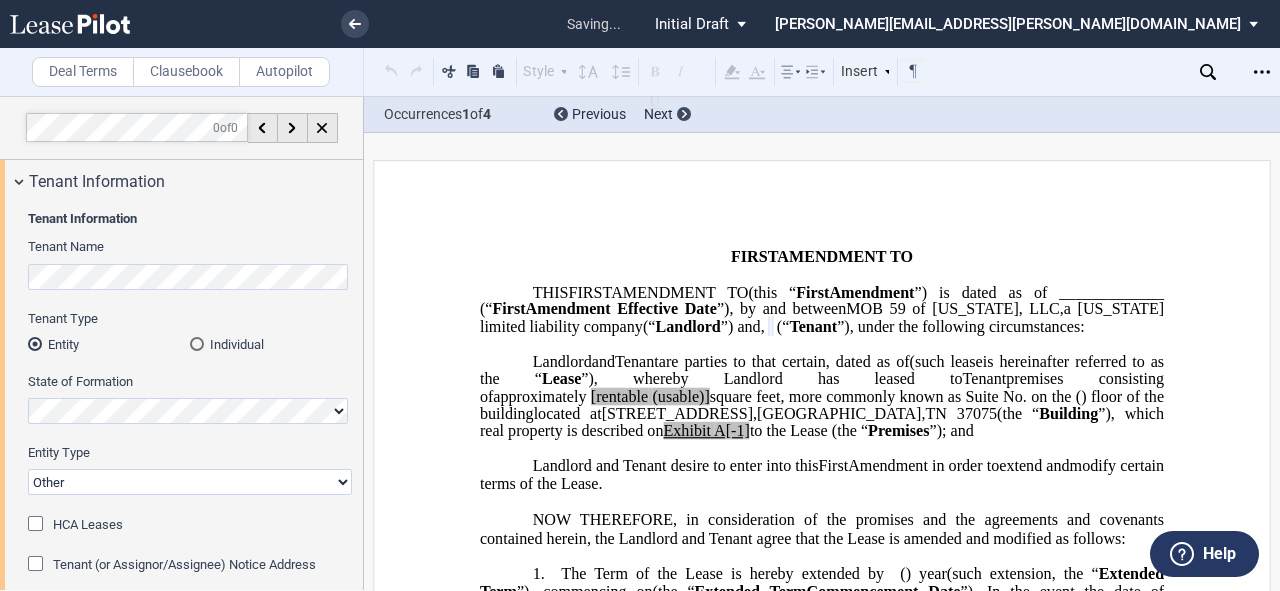click on "Corporation
Limited Liability Company
General Partnership
Limited Partnership
Other" at bounding box center [190, 482] 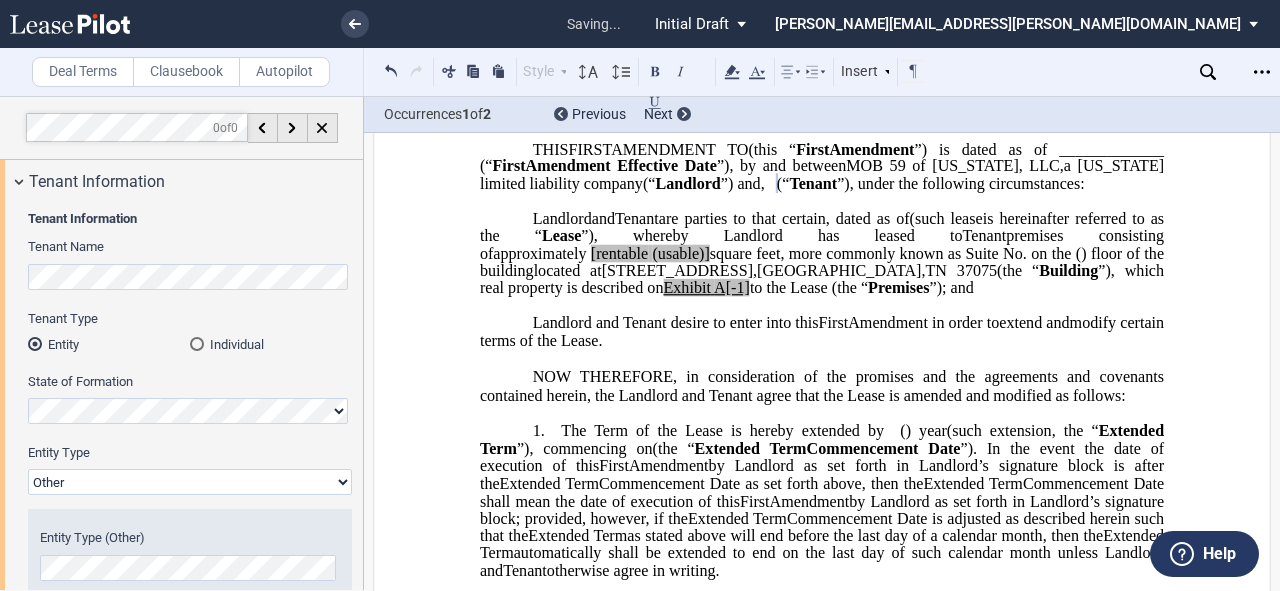 scroll, scrollTop: 160, scrollLeft: 0, axis: vertical 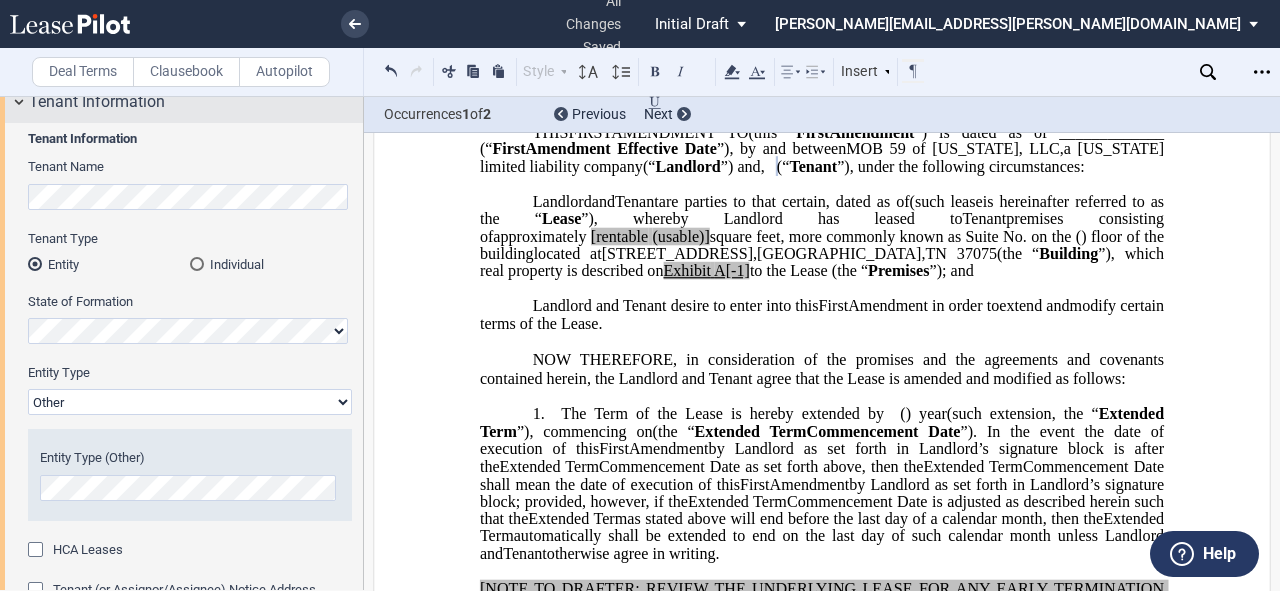 click on "Tenant Information" at bounding box center (181, 101) 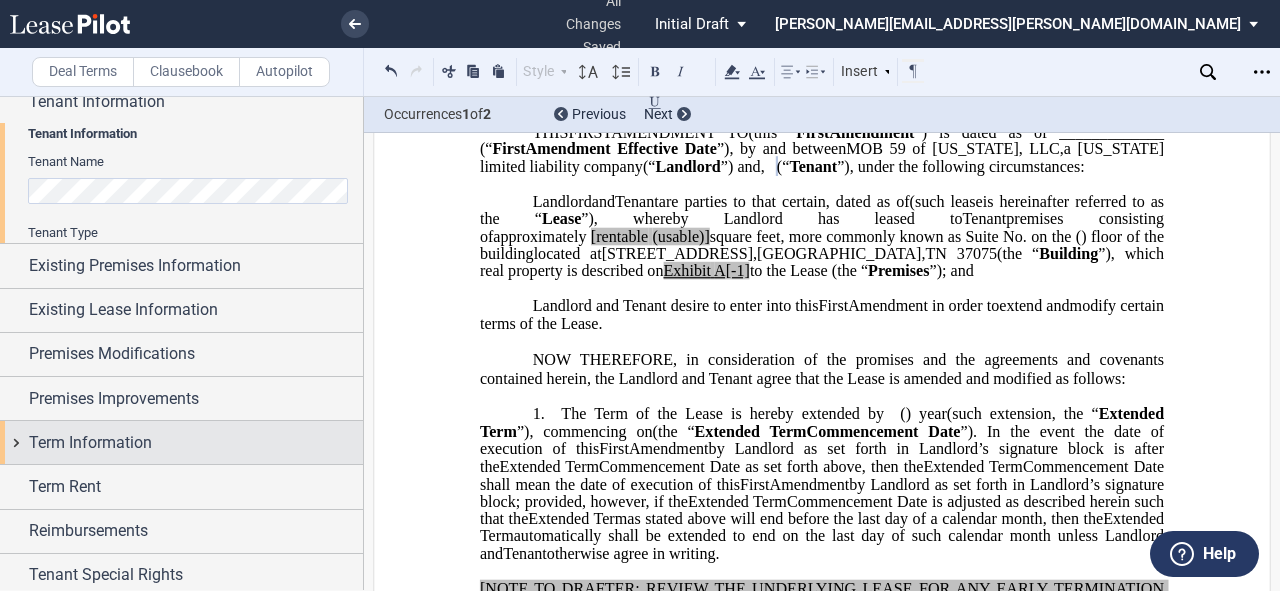 scroll, scrollTop: 53, scrollLeft: 0, axis: vertical 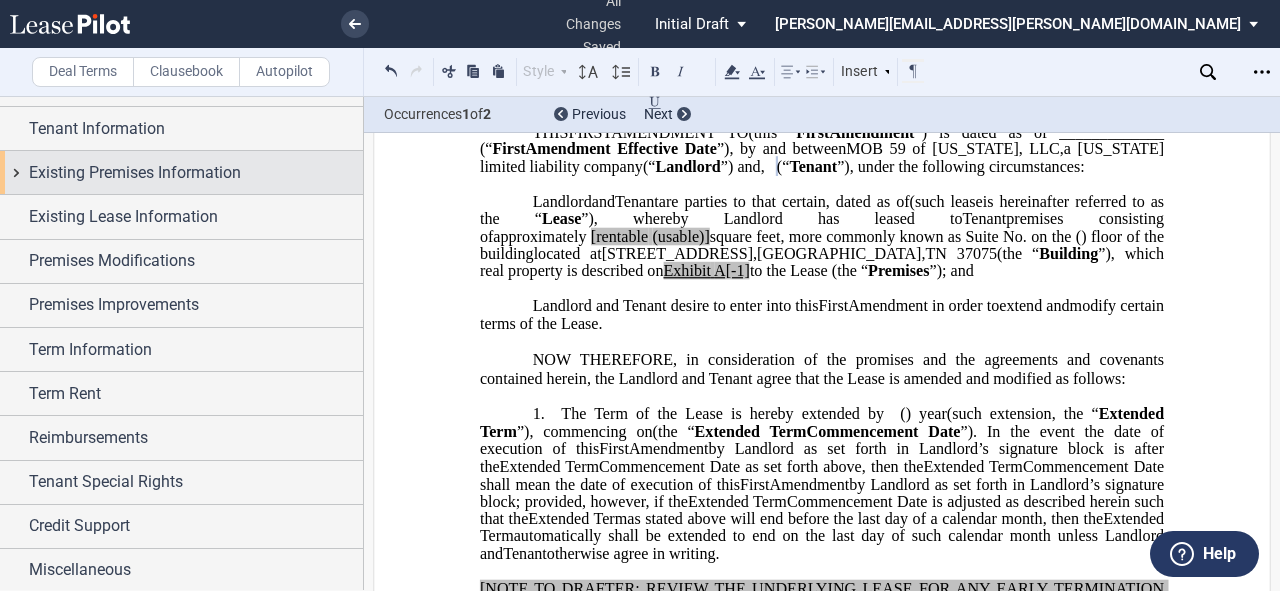 click on "Existing Premises Information" at bounding box center (181, 172) 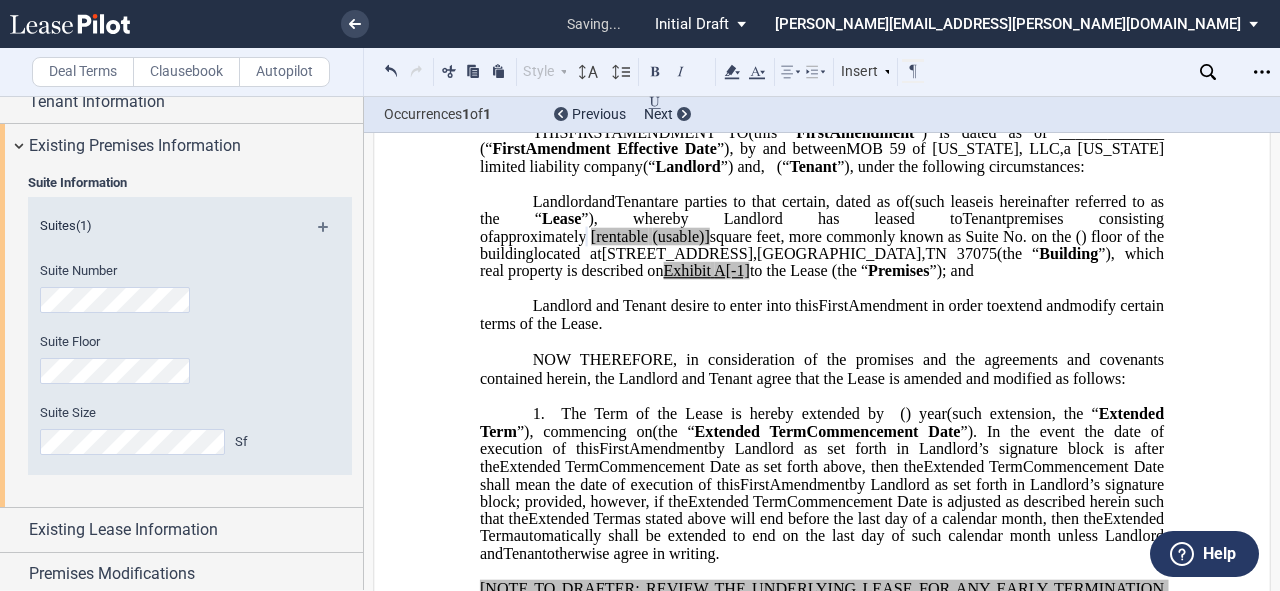 click on "[rentable" 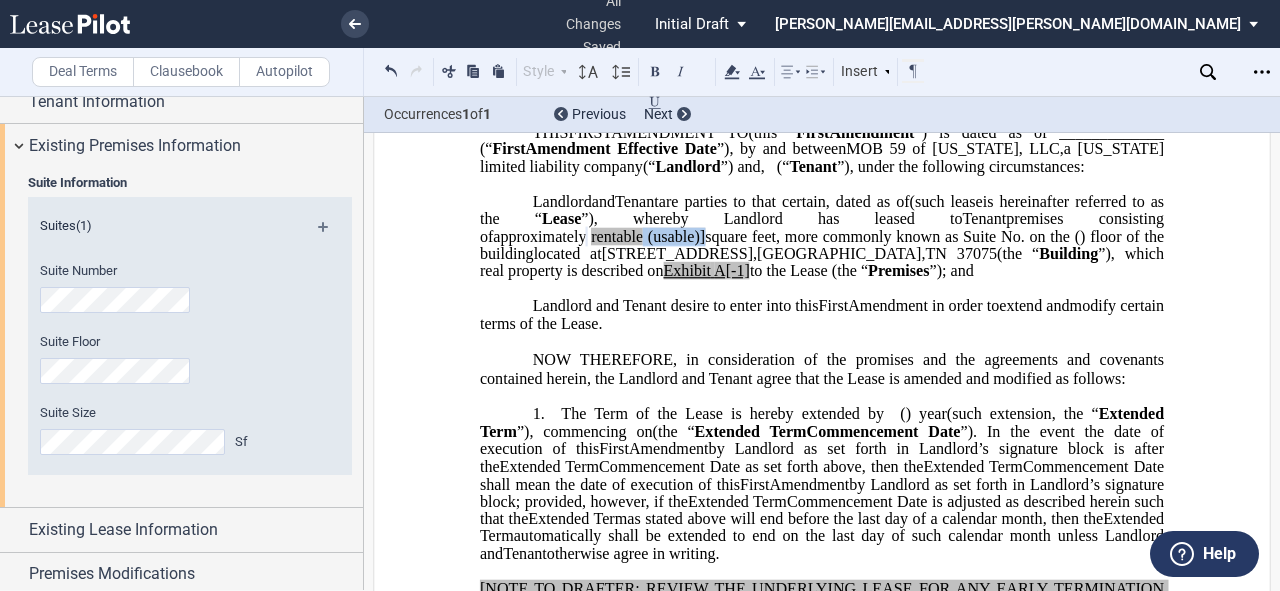 drag, startPoint x: 966, startPoint y: 272, endPoint x: 1032, endPoint y: 271, distance: 66.007576 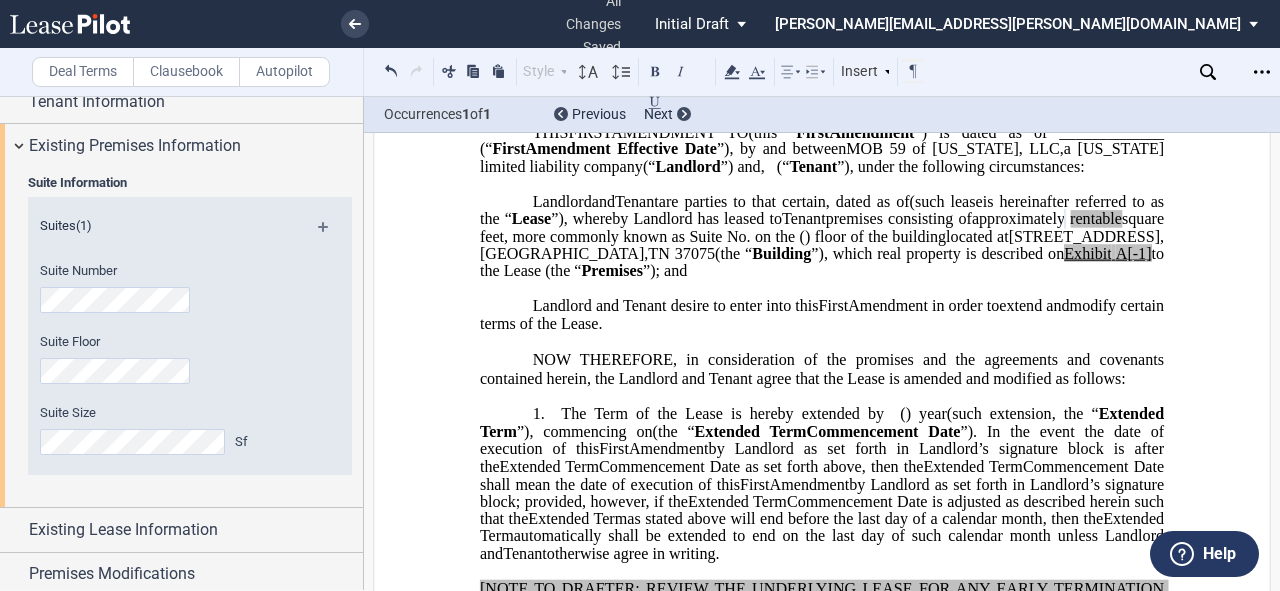 click on "A[-1]" 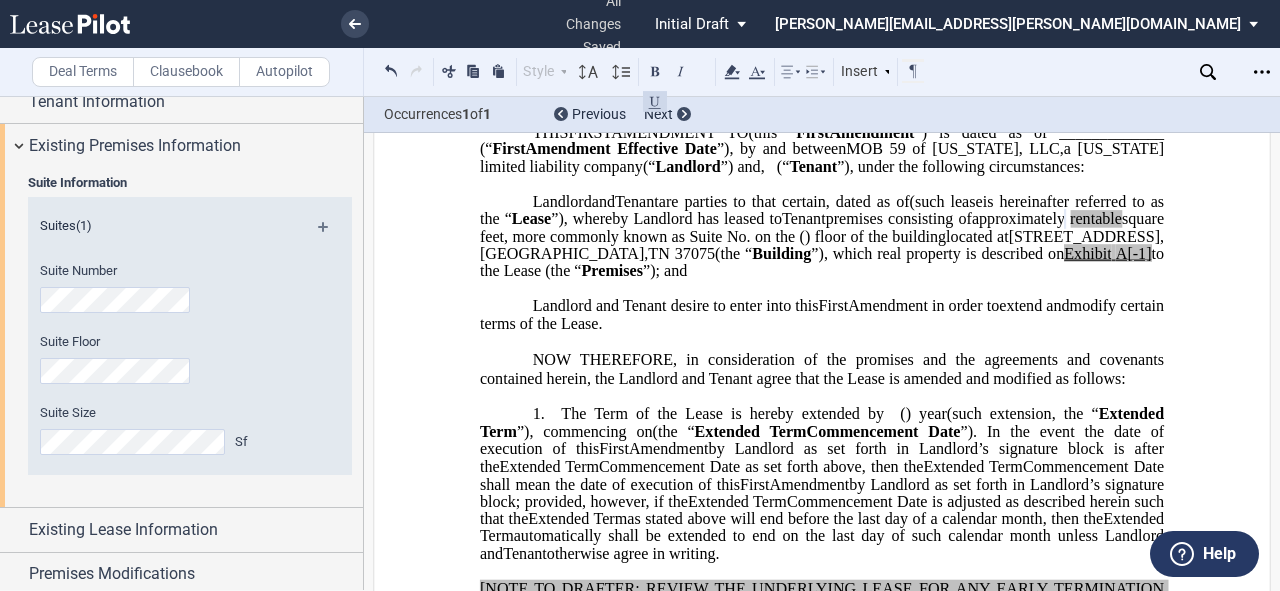 type 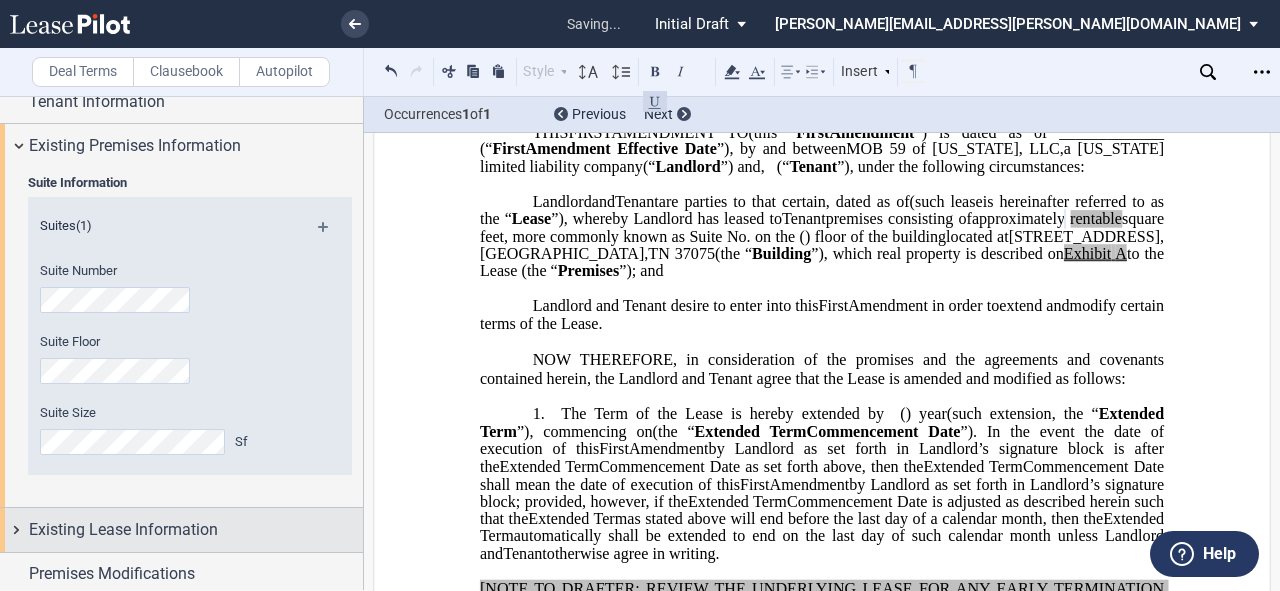 click on "Existing Lease Information" at bounding box center [181, 529] 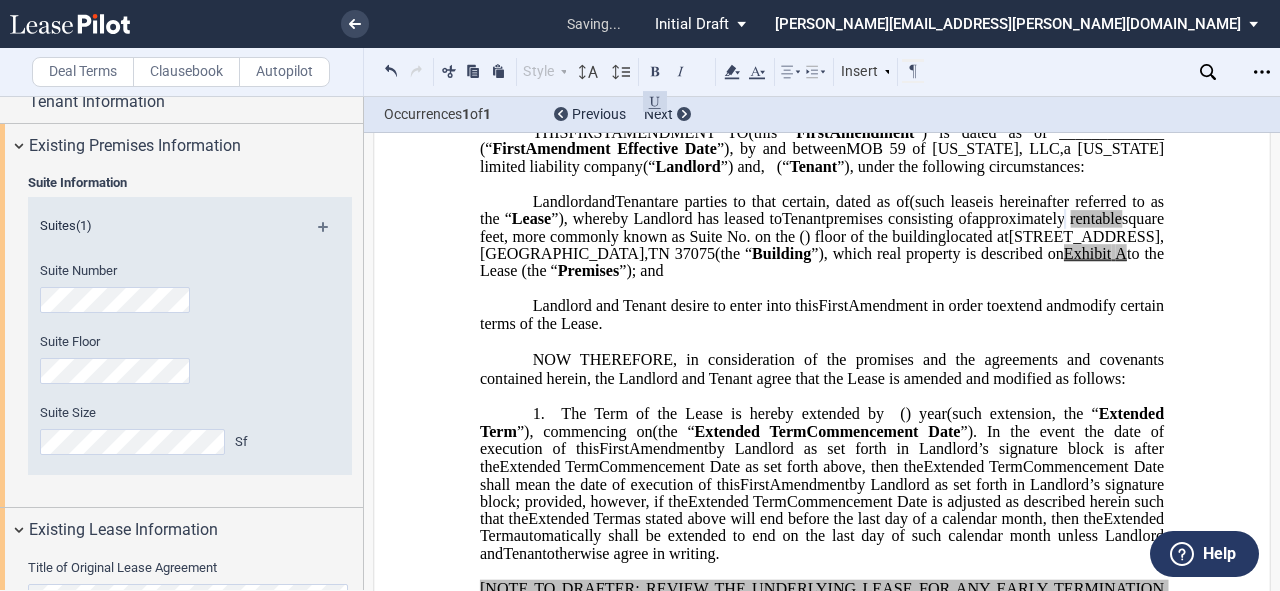 scroll, scrollTop: 160, scrollLeft: 0, axis: vertical 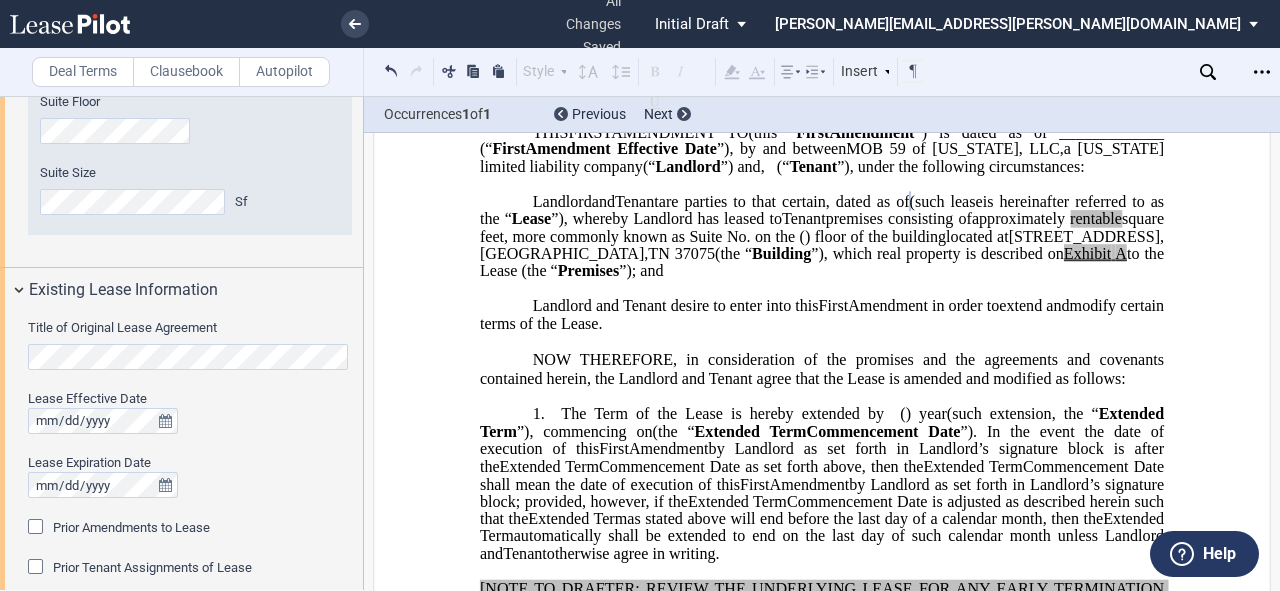 click on "Prior Amendments to Lease" at bounding box center (131, 527) 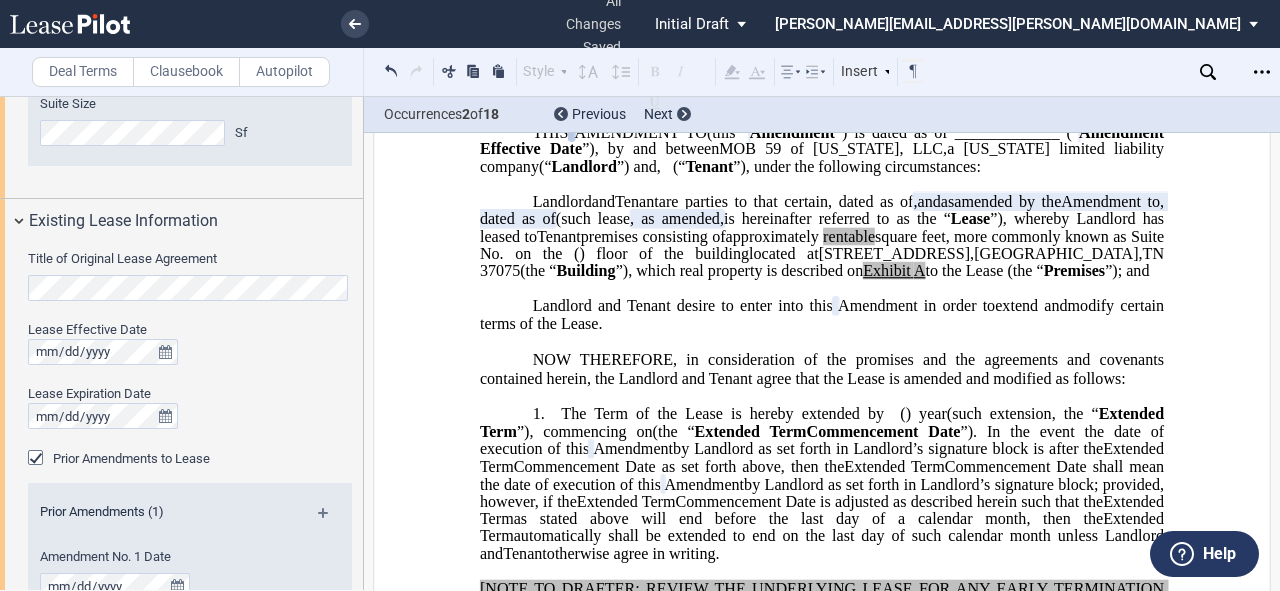 scroll, scrollTop: 480, scrollLeft: 0, axis: vertical 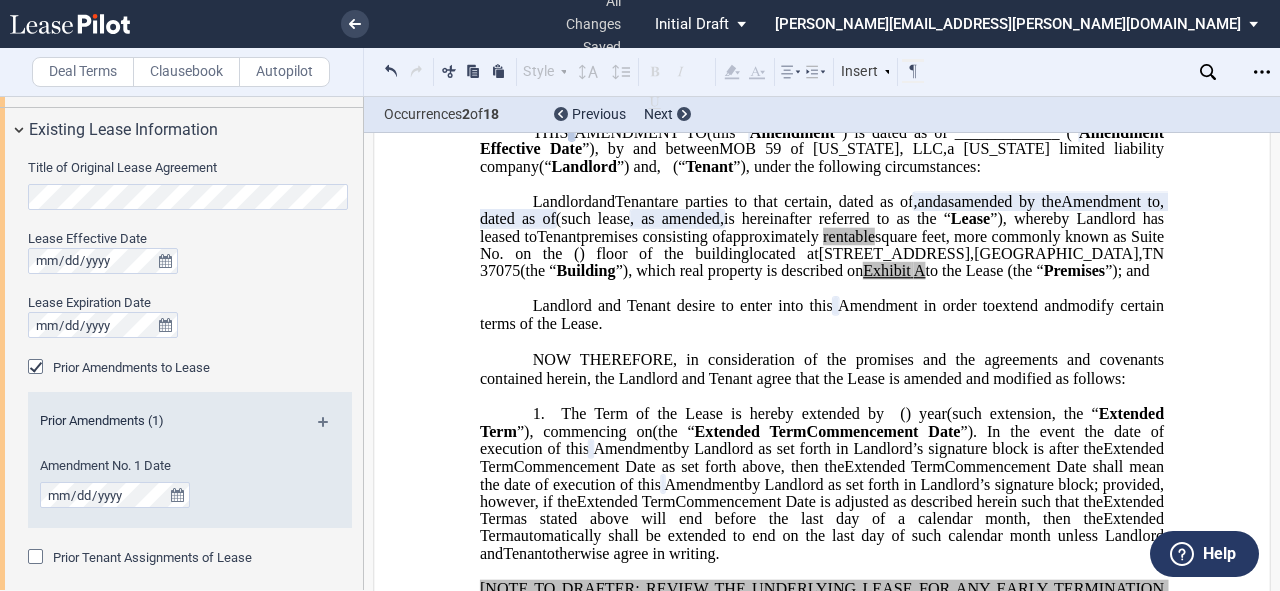 click at bounding box center [331, 429] 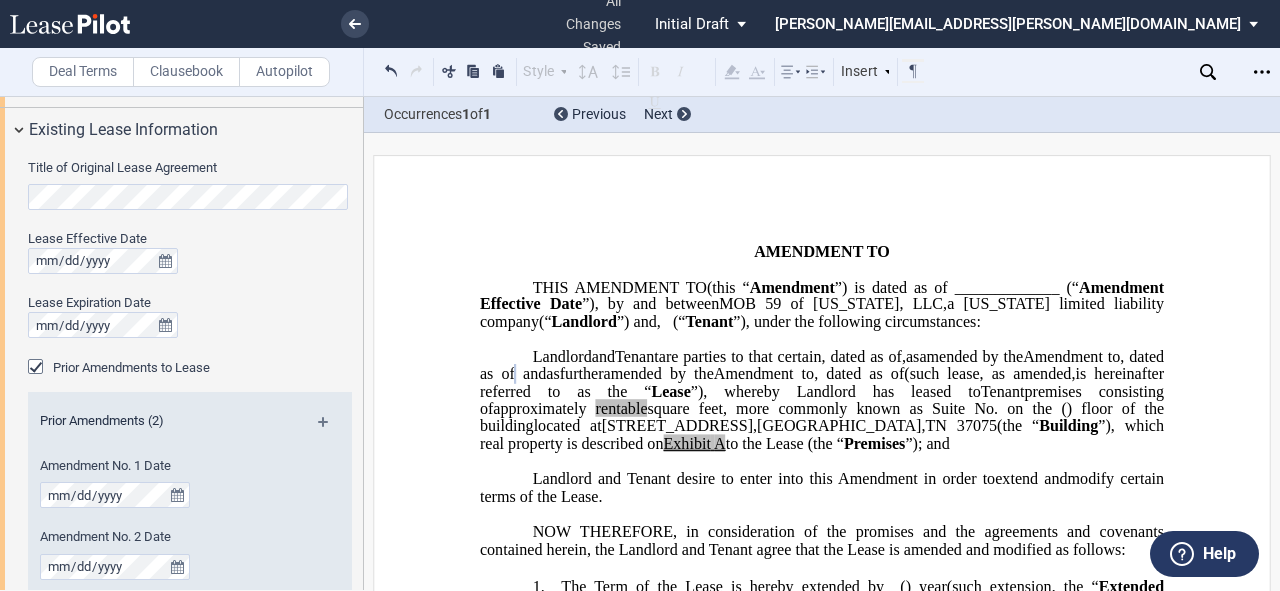 scroll, scrollTop: 0, scrollLeft: 0, axis: both 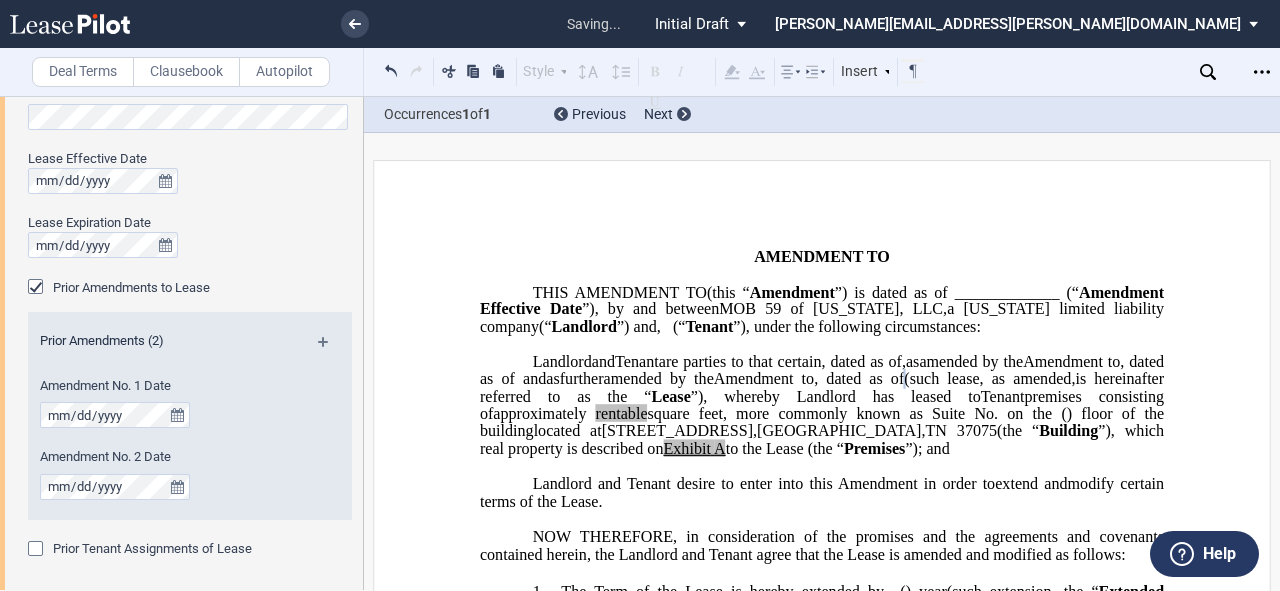 click at bounding box center (331, 349) 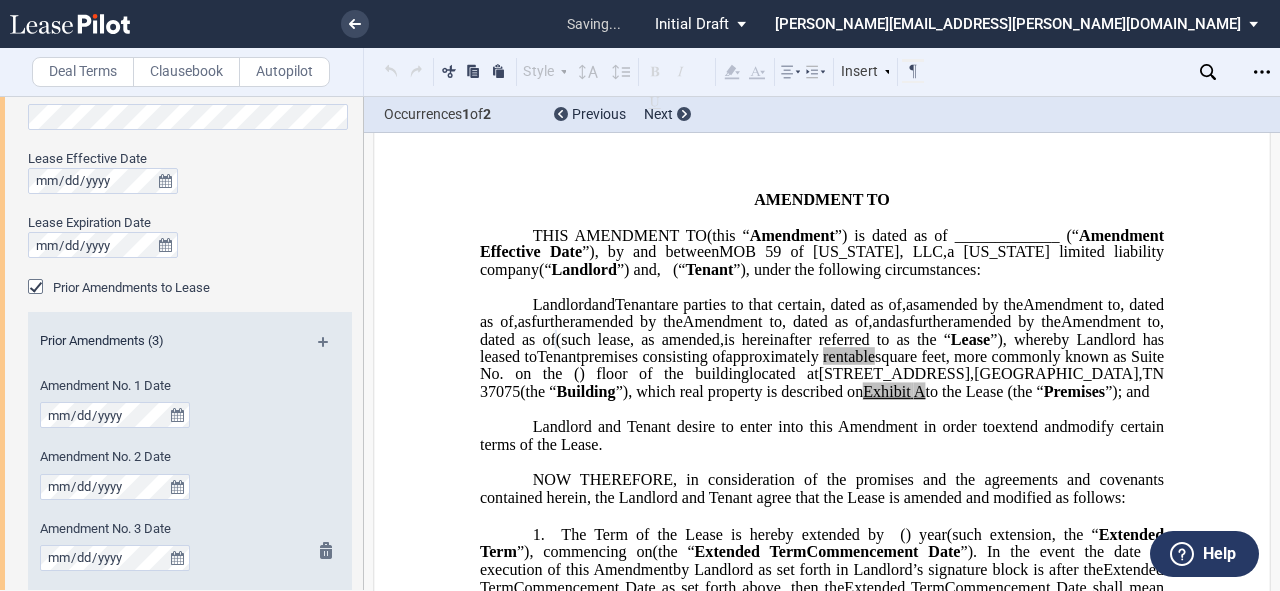 scroll, scrollTop: 185, scrollLeft: 0, axis: vertical 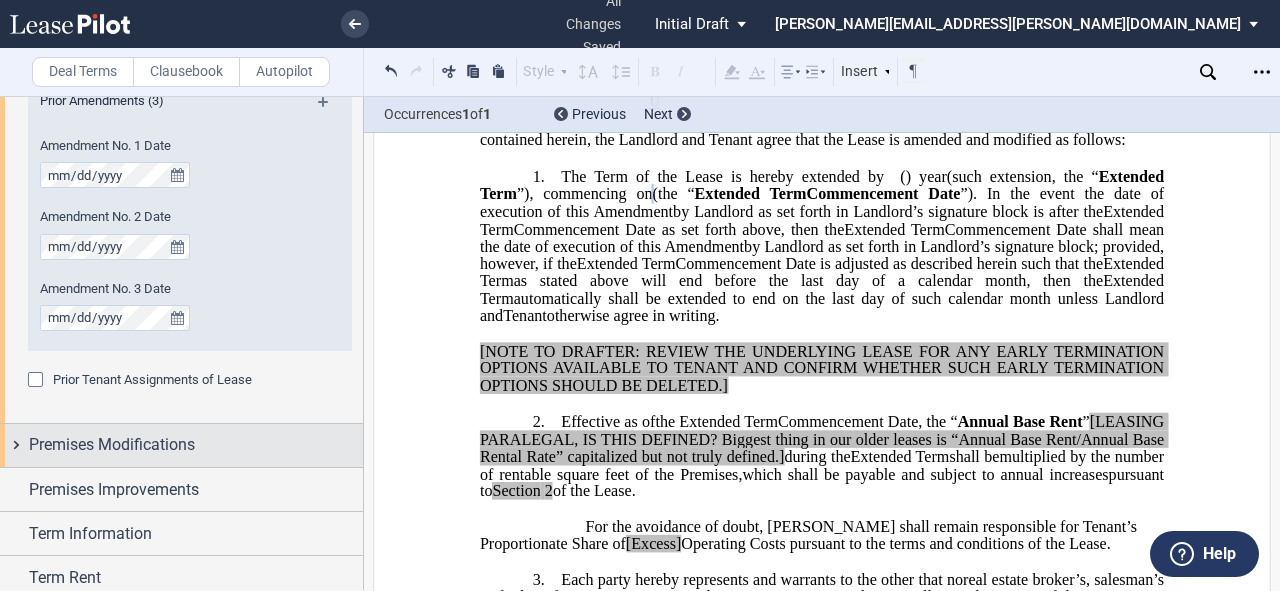 click on "Premises Modifications" at bounding box center (181, 445) 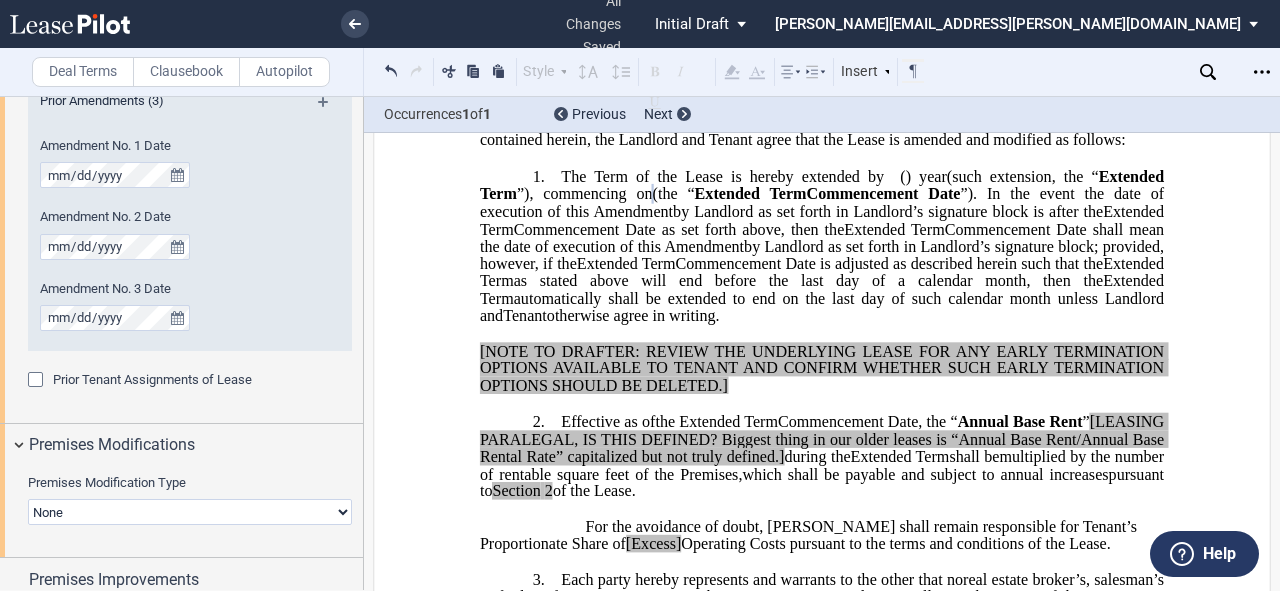drag, startPoint x: 646, startPoint y: 456, endPoint x: 668, endPoint y: 460, distance: 22.36068 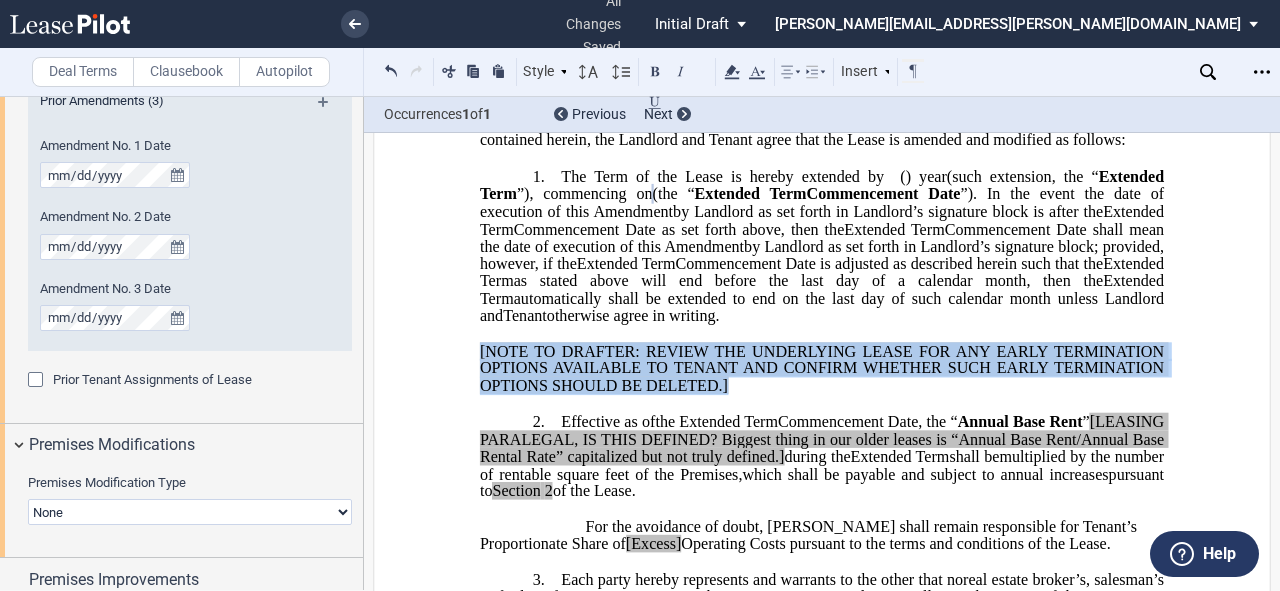 drag, startPoint x: 695, startPoint y: 476, endPoint x: 460, endPoint y: 436, distance: 238.37994 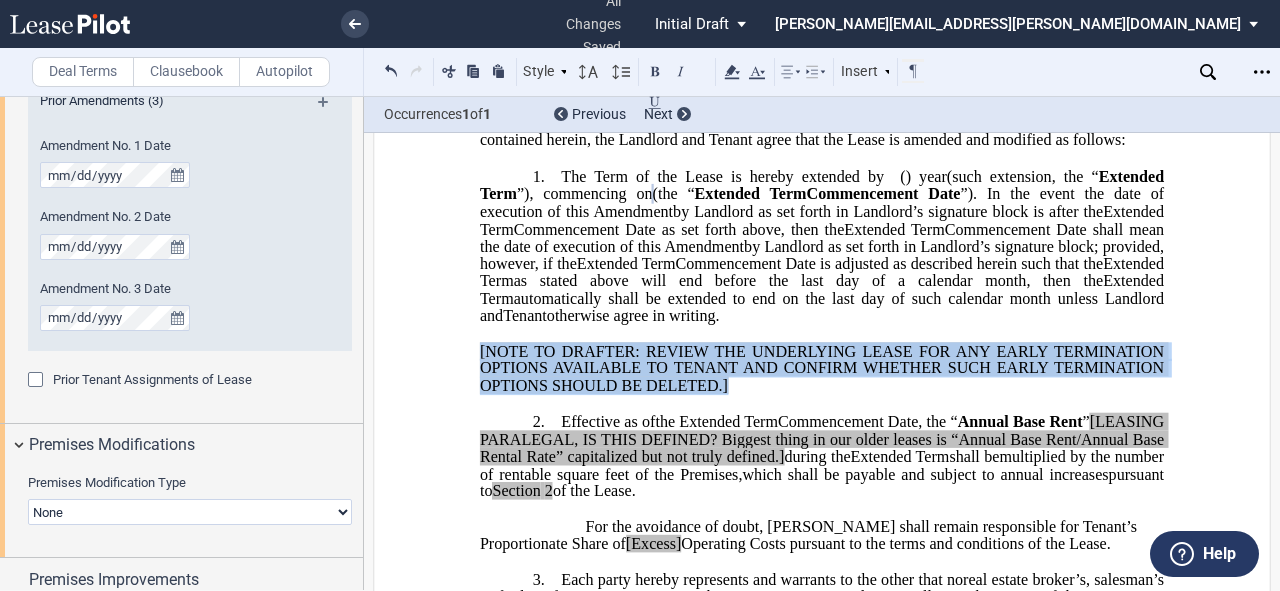 click on "﻿
﻿ ﻿ FIRST  AMENDMENT TO  ﻿ ﻿
ASSIGNMENT, ASSUMPTION AND   ﻿ ﻿  FIRST  AMENDMENT TO  ﻿ ﻿
ASSIGNMENT AND ASSUMPTION TO  ﻿ ﻿
﻿
THIS   ﻿ ﻿  FIRST  AMENDMENT TO  ﻿ ﻿  (this “ ﻿ ﻿ First  Amendment ”) is dated as of   _____________ (“ ﻿ ﻿ First  Amendment Effective Date ”), by and between  MOB 59 of Tennessee, LLC ,  a   Delaware   limited liability company  (“ Landlord ”) and  ﻿ ﻿ ,   ﻿ ﻿   ﻿ ﻿   ﻿ ﻿  an individual ,  , an individual ,  ,  , and  , and  ﻿ ﻿ , an individual , as successor-in-interest to  [______]  ( jointly, severally and collectively, the  “ Tenant ”), under the following circumstances:
THIS ASSIGNMENT, ASSUMPTION AND   ﻿ ﻿  FIRST  AMENDMENT TO  ﻿ ﻿  (this “ ﻿ ﻿ First  Amendment ”) is dated as of   ﻿ ﻿ ,   ﻿ ﻿" at bounding box center (822, 1340) 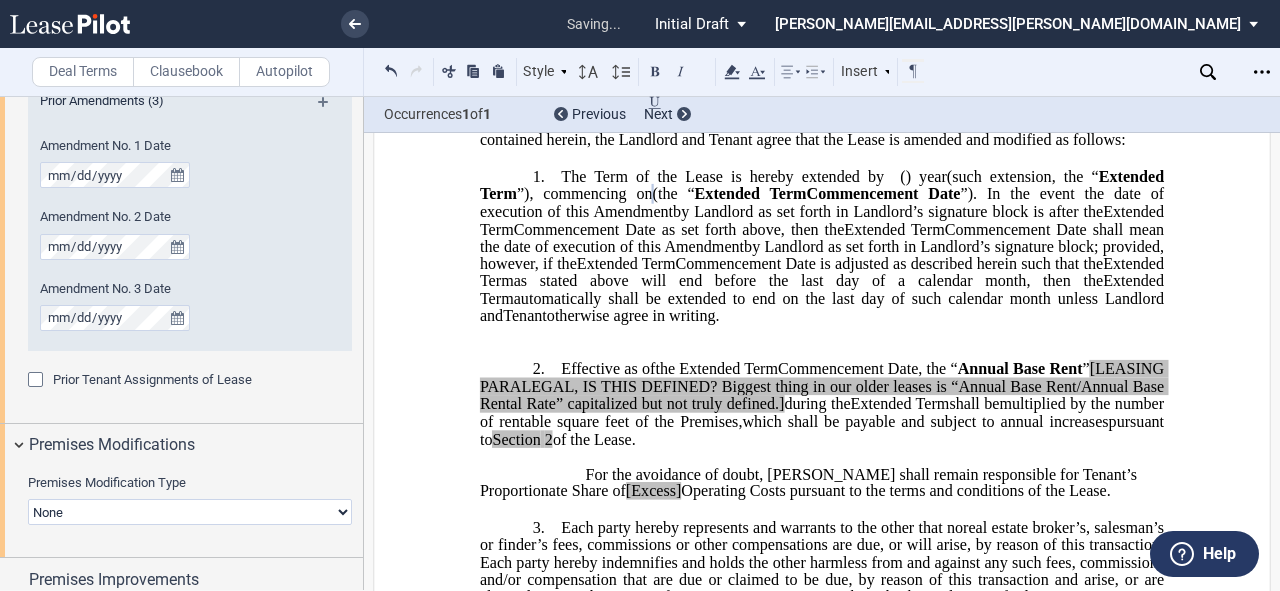 click on "1.                 The Term of the Lease is hereby extended by   [__________]   ﻿ ﻿   ( ﻿ ﻿ ) year s  and  ﻿ ﻿   ( ﻿ ﻿ ) month s   ﻿ ﻿   ( ﻿ ﻿ ) year s   ﻿ ﻿   ( ﻿ ﻿ ) month s  (such extension, the “ Extended Term ﻿ ﻿  Extended Term ”), commencing on  ﻿ ﻿  (the “ Extended Term ﻿ ﻿  Extended Term  Commencement Date ”). In the event the date of execution of this   ﻿ ﻿  First  Amendment  Assignment  by Landlord as set forth in Landlord’s signature block is after the  Extended Term   ﻿ ﻿  Extended Term  Commencement Date as set forth above, then the  Extended Term   ﻿ ﻿  Extended Term  Commencement Date shall mean the date of execution of this   ﻿ ﻿  First  Amendment  Assignment  by Landlord as set forth in Landlord’s signature block; provided, however, if the  Extended Term   ﻿ ﻿  Extended Term  Commencement Date is adjusted as described herein such that the  Extended Term   ﻿ ﻿  Extended Term  Extended Term" at bounding box center [822, 247] 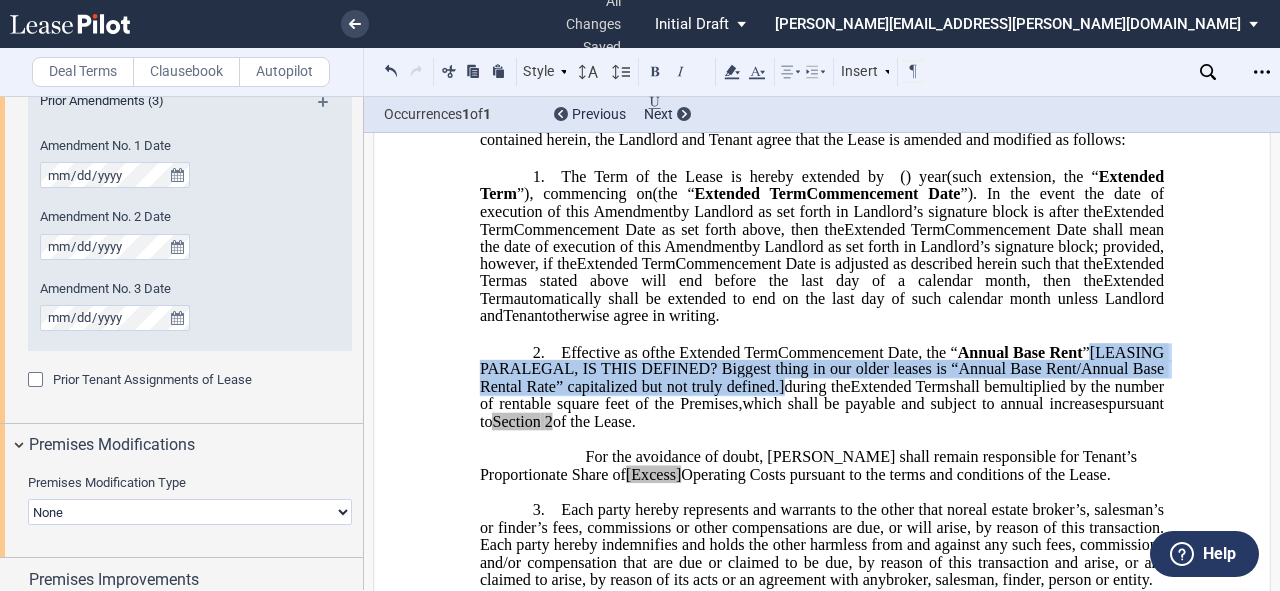 drag, startPoint x: 917, startPoint y: 475, endPoint x: 468, endPoint y: 453, distance: 449.53867 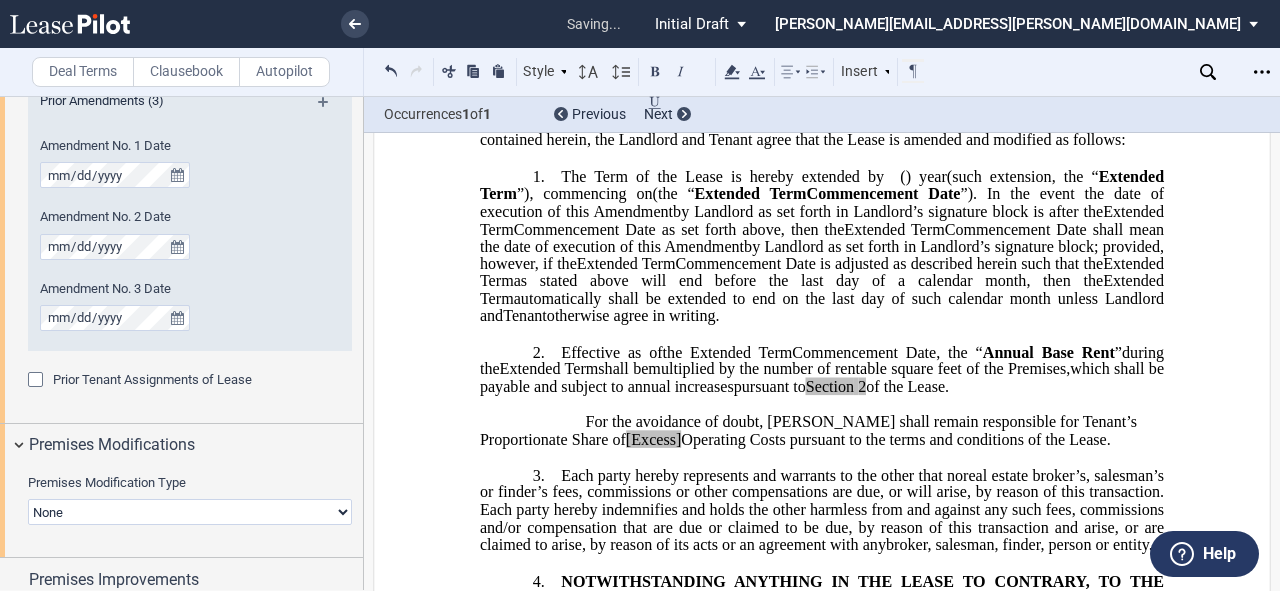 type 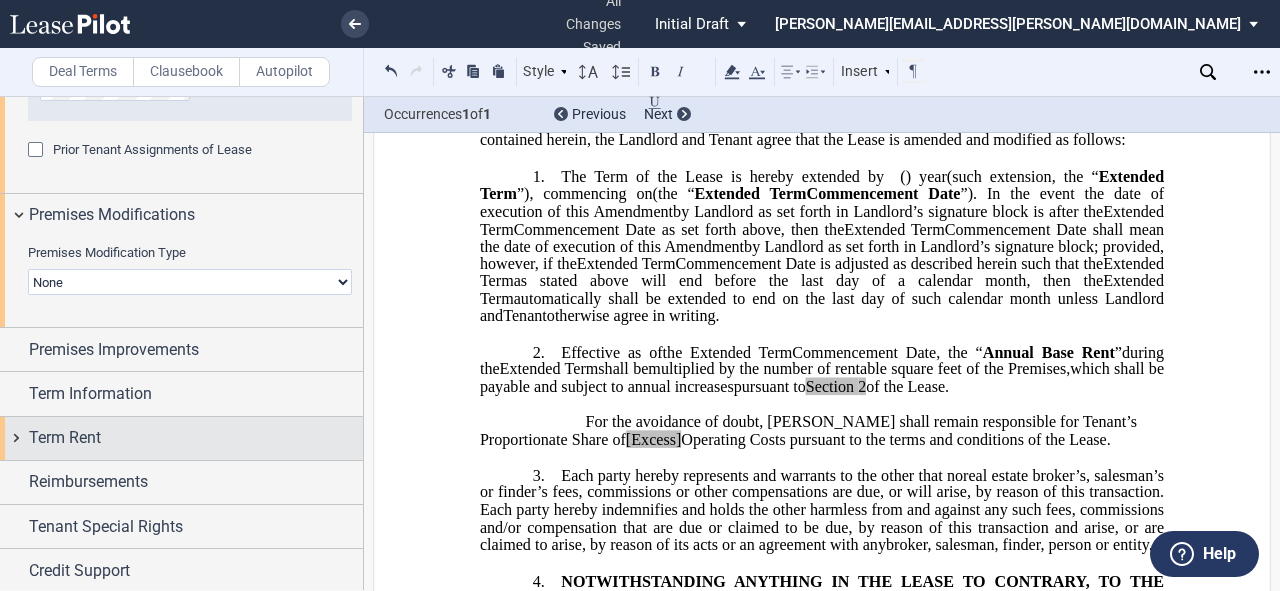 scroll, scrollTop: 1040, scrollLeft: 0, axis: vertical 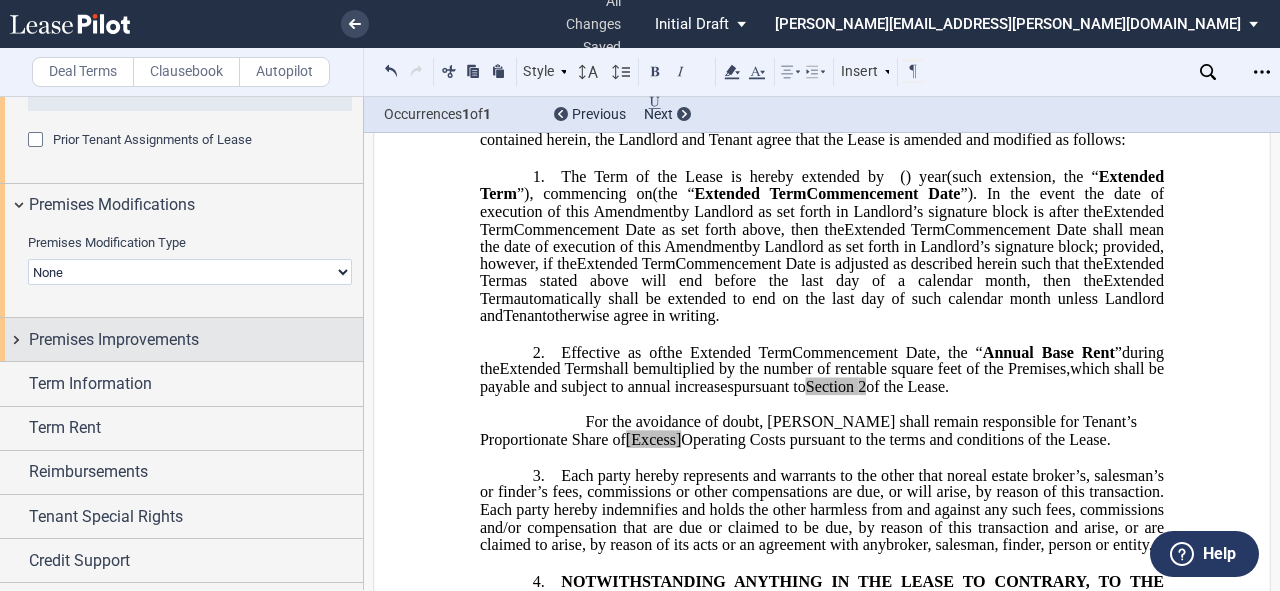 click on "Premises Improvements" at bounding box center [181, 339] 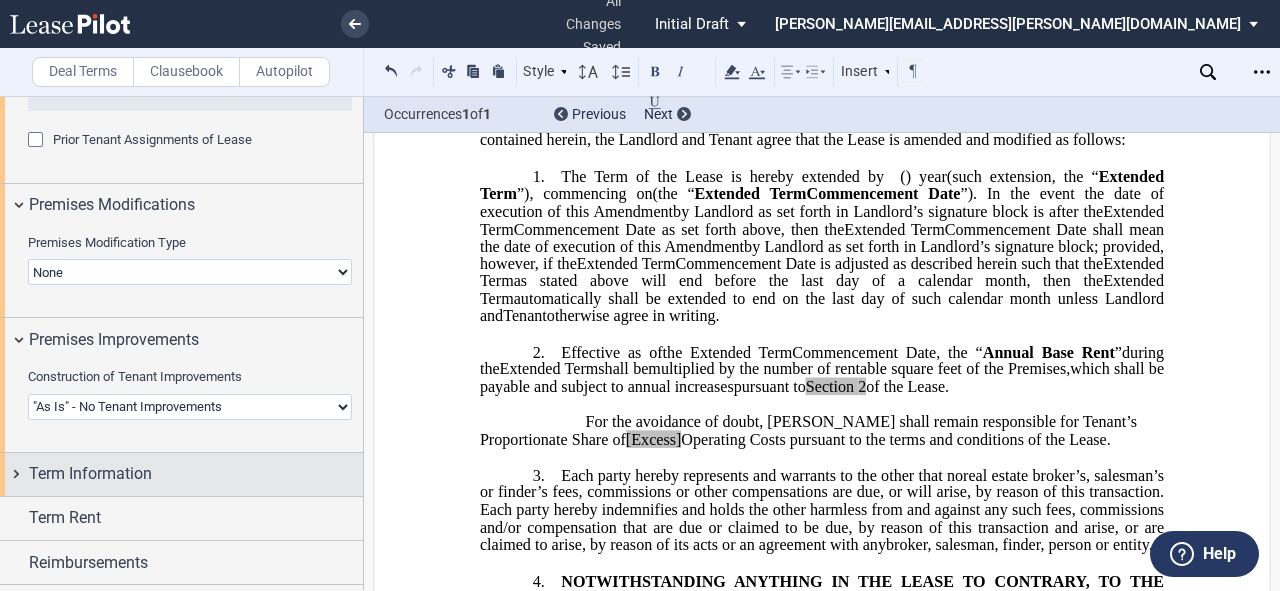 click on "Term Information" at bounding box center [181, 474] 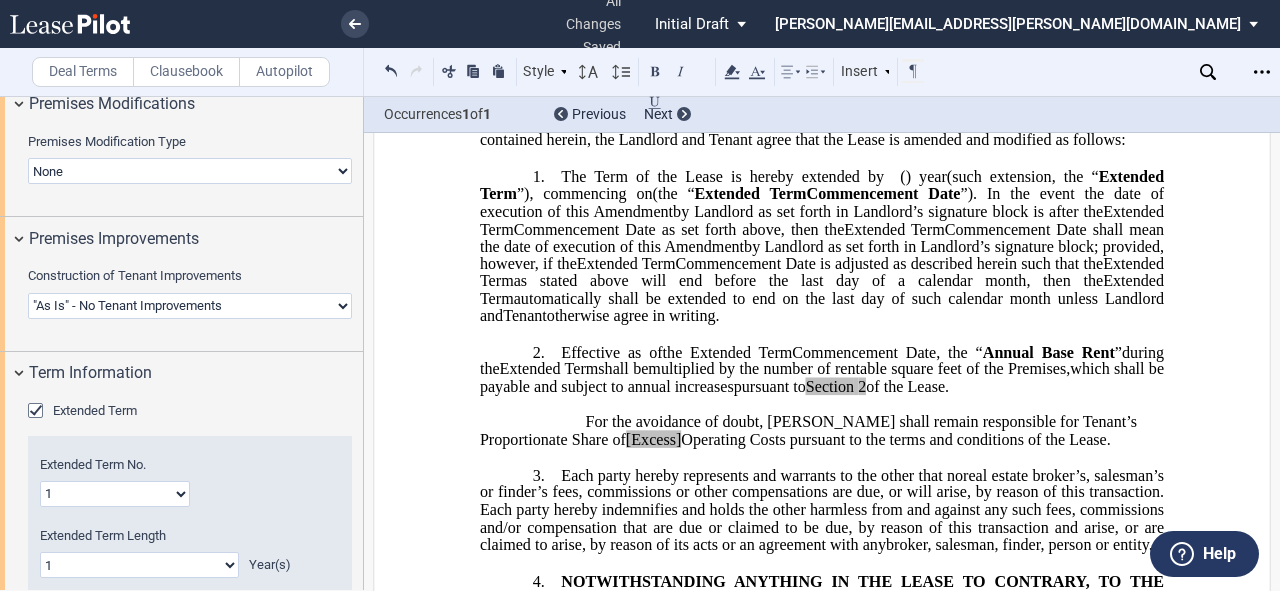 scroll, scrollTop: 1200, scrollLeft: 0, axis: vertical 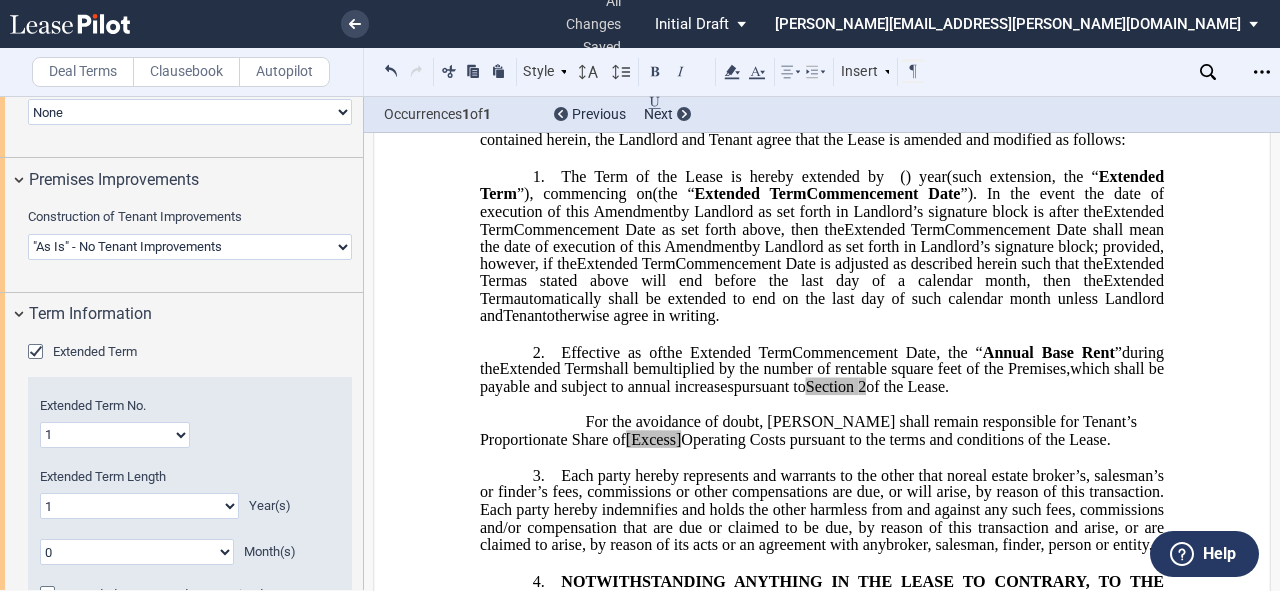 click on "1 2 3 4 5 6 7 8 9 10 11 12 13 14 15 16 17 18 19 20" at bounding box center [115, 435] 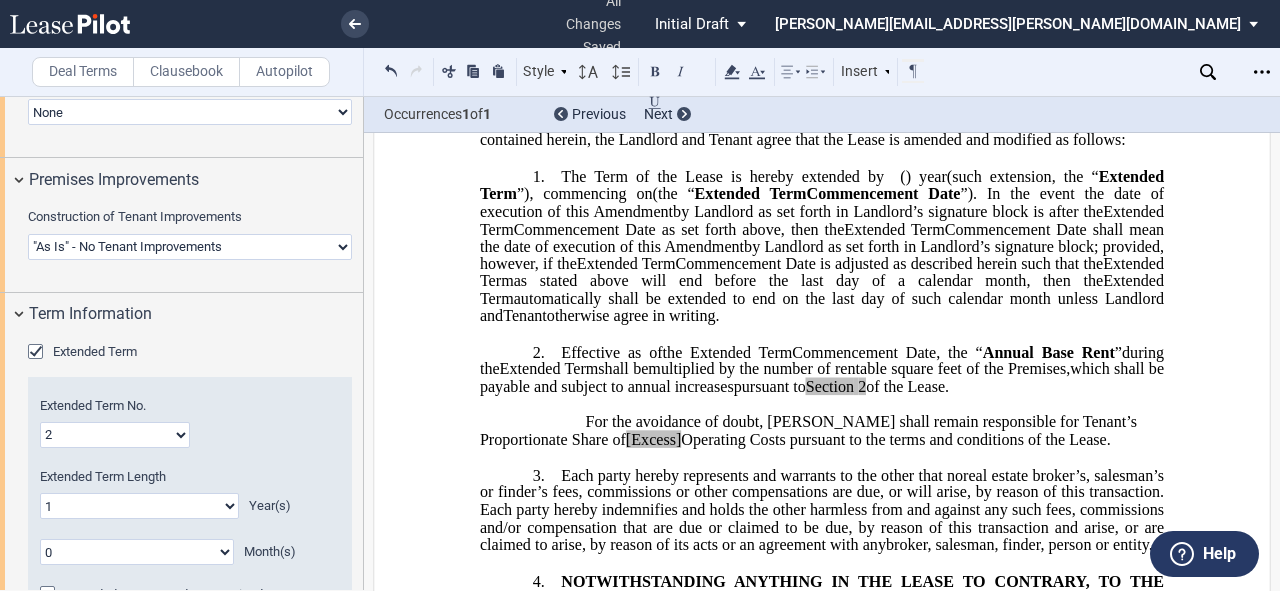click on "1 2 3 4 5 6 7 8 9 10 11 12 13 14 15 16 17 18 19 20" at bounding box center [115, 435] 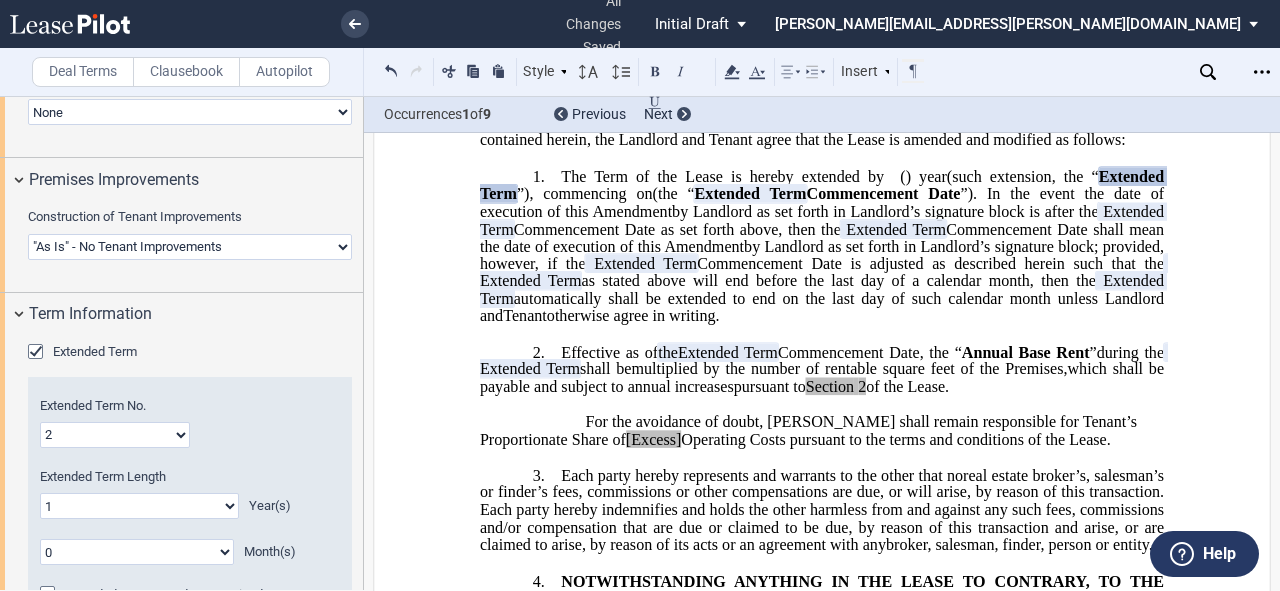 click on "0 1 2 3 4 5 6 7 8 9 10 11 12 13 14 15 16 17 18 19 20" 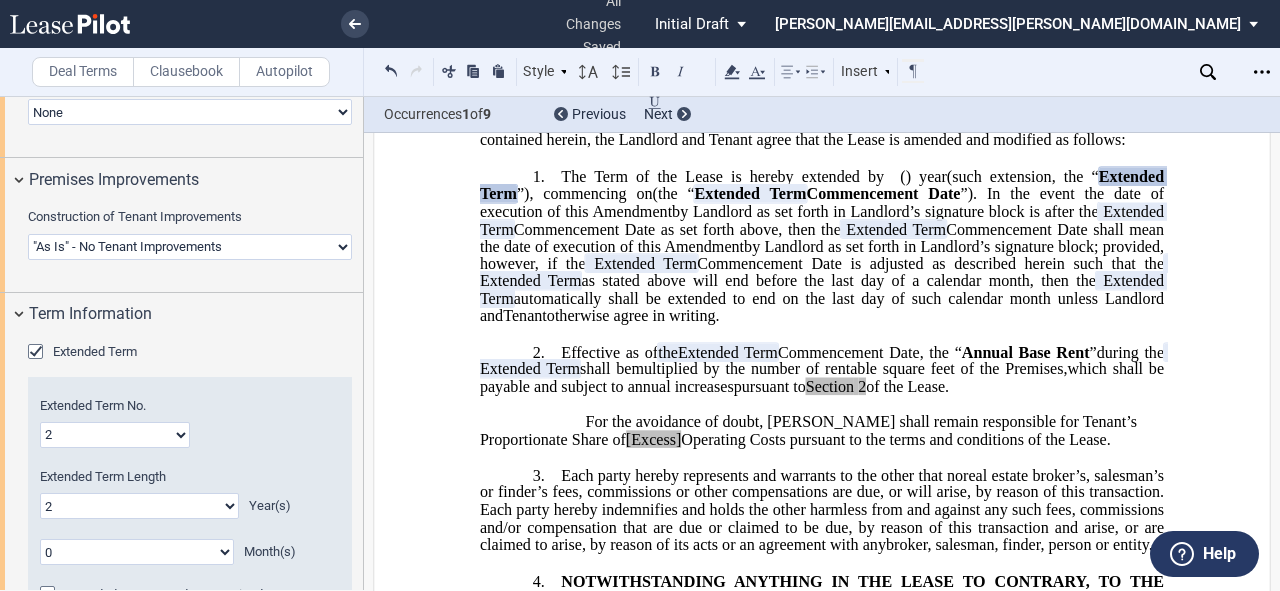 click on "0 1 2 3 4 5 6 7 8 9 10 11 12 13 14 15 16 17 18 19 20" 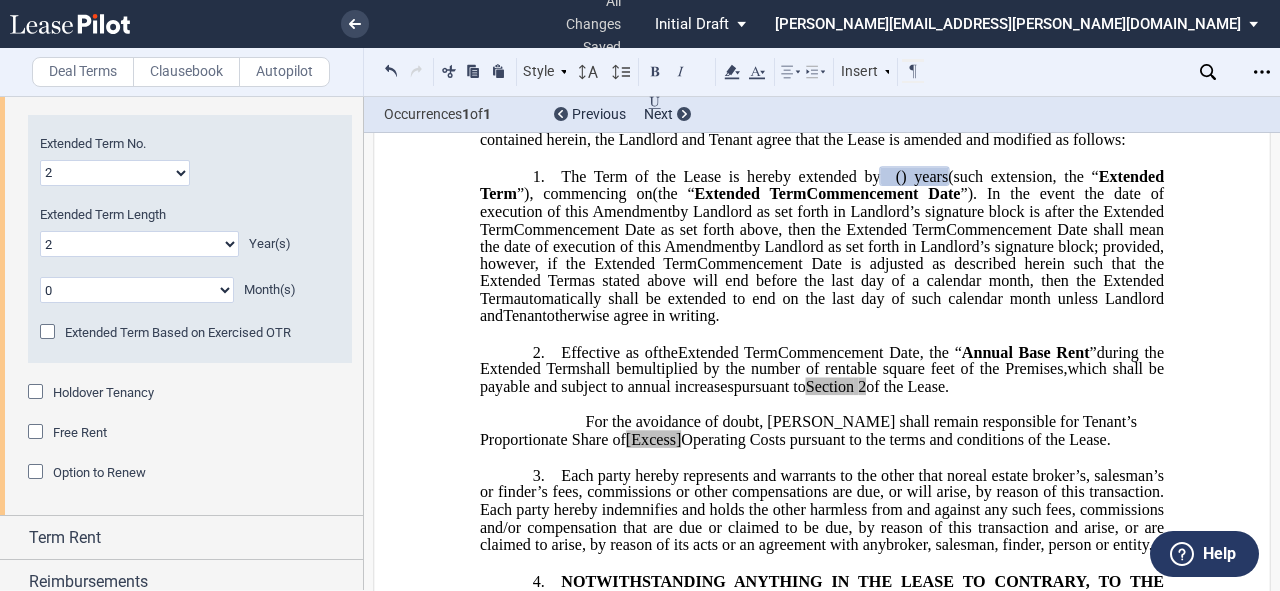 scroll, scrollTop: 1600, scrollLeft: 0, axis: vertical 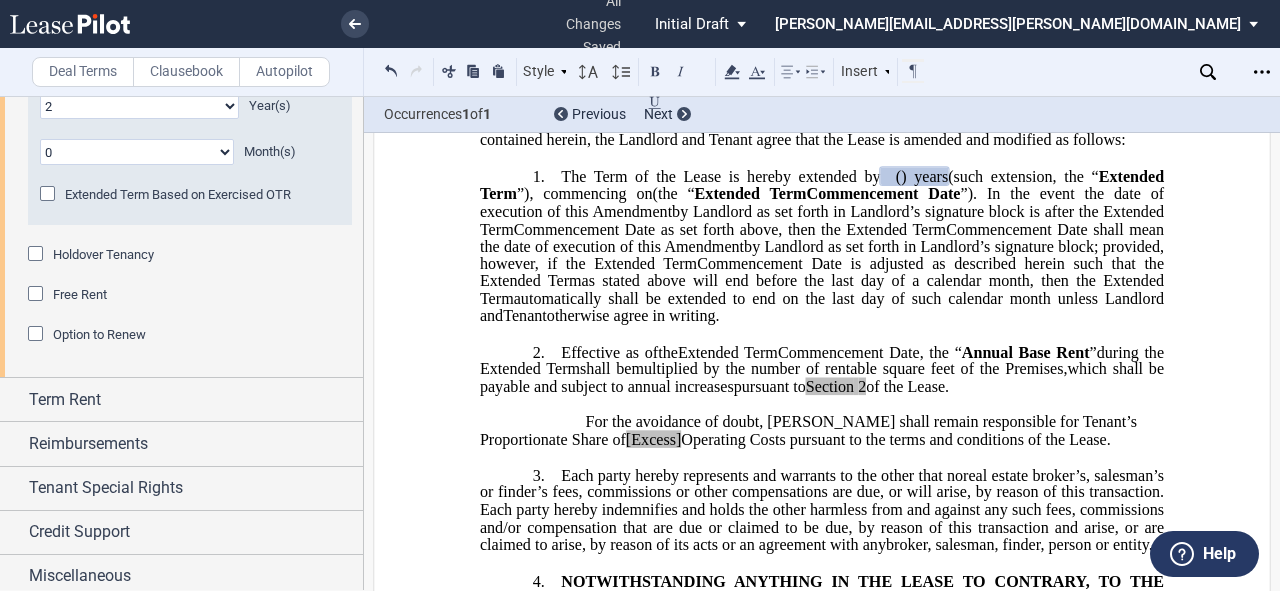 drag, startPoint x: 586, startPoint y: 538, endPoint x: 632, endPoint y: 566, distance: 53.851646 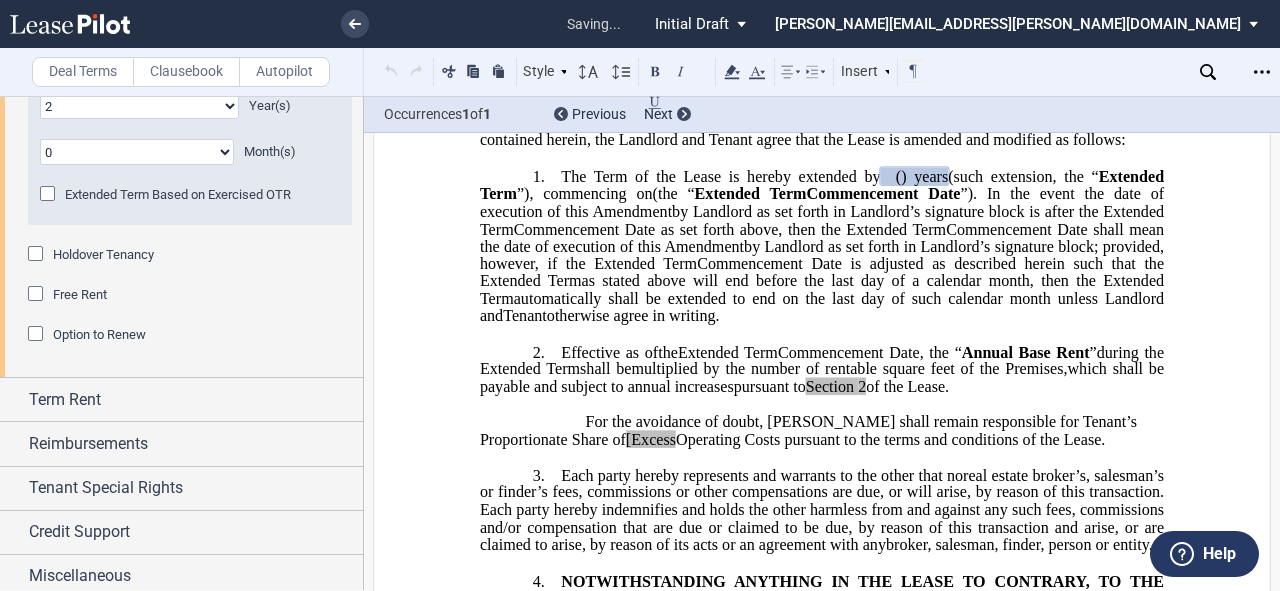 click on "[Excess" 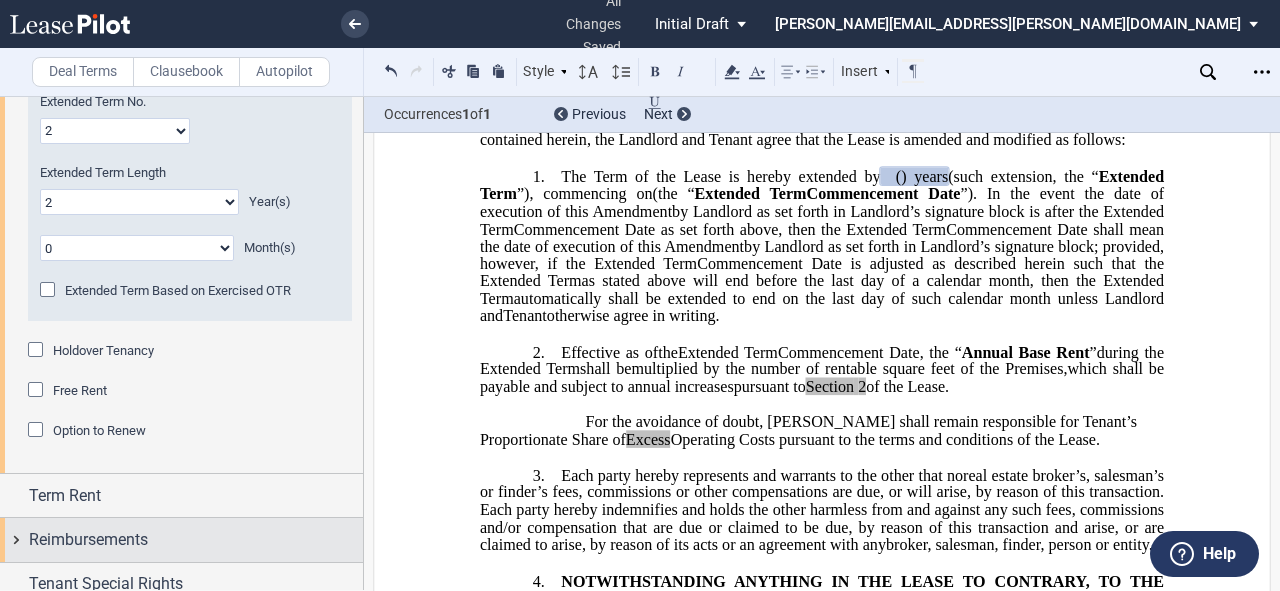 scroll, scrollTop: 1600, scrollLeft: 0, axis: vertical 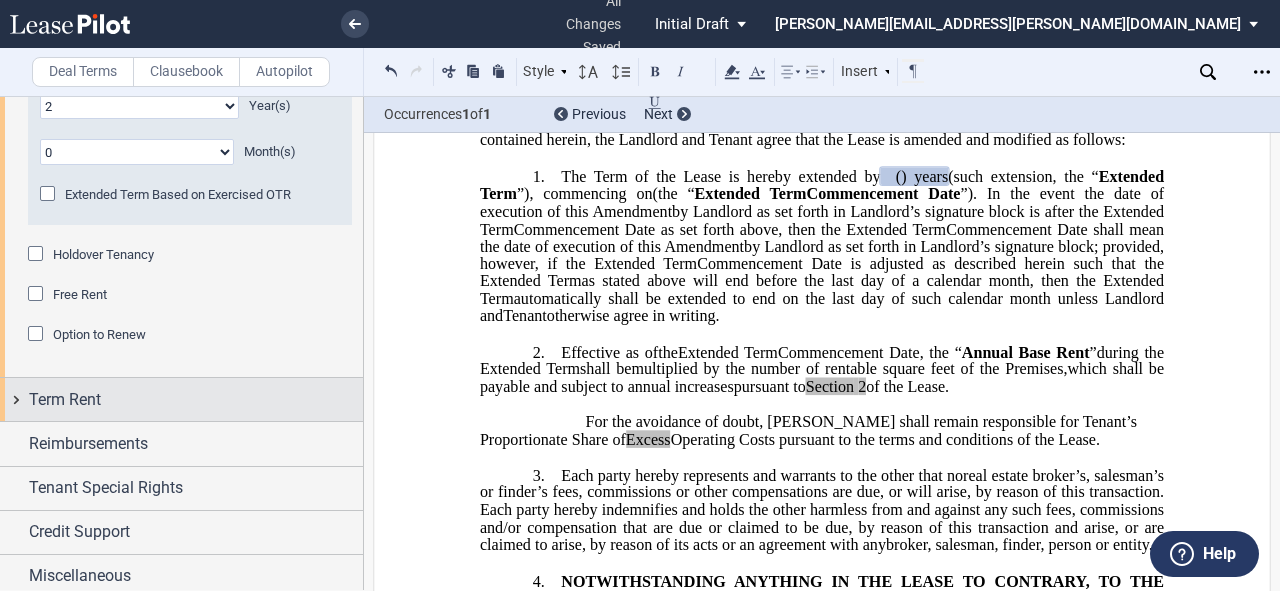 click on "Term Rent" at bounding box center (181, 399) 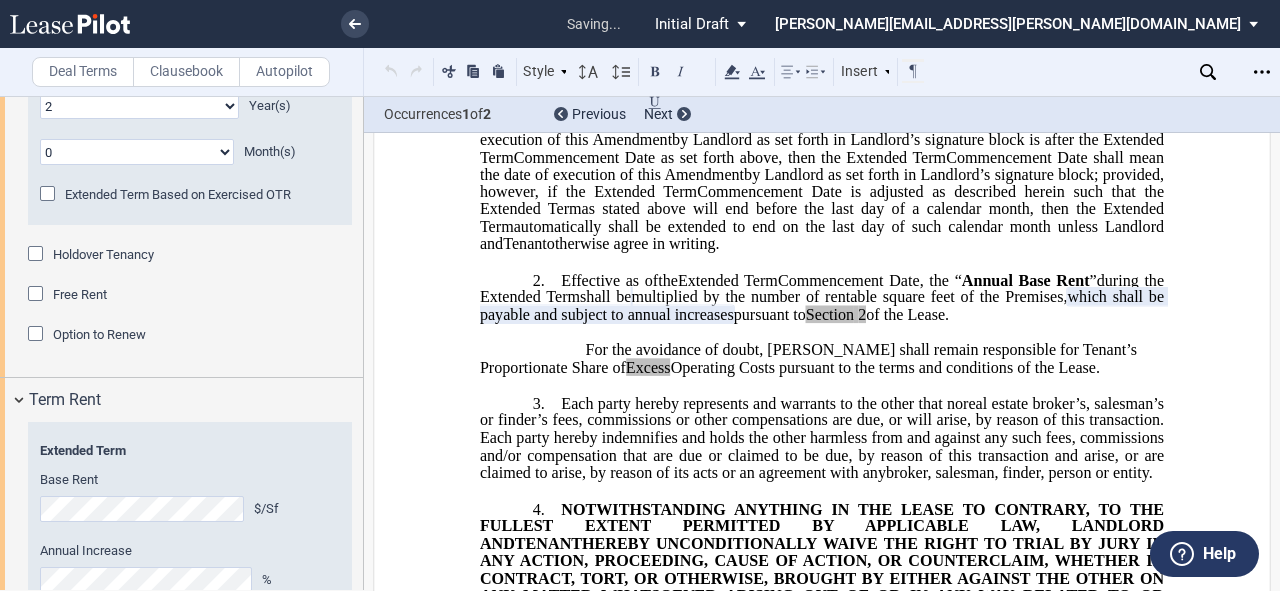 scroll, scrollTop: 607, scrollLeft: 0, axis: vertical 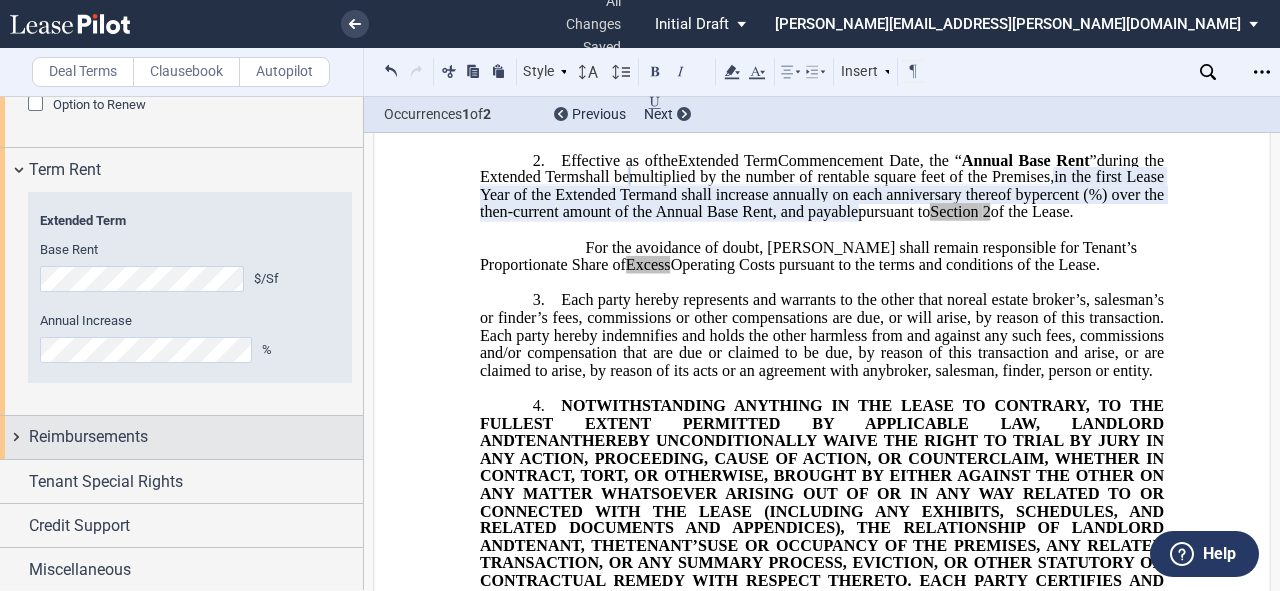 click on "Reimbursements" at bounding box center (181, 437) 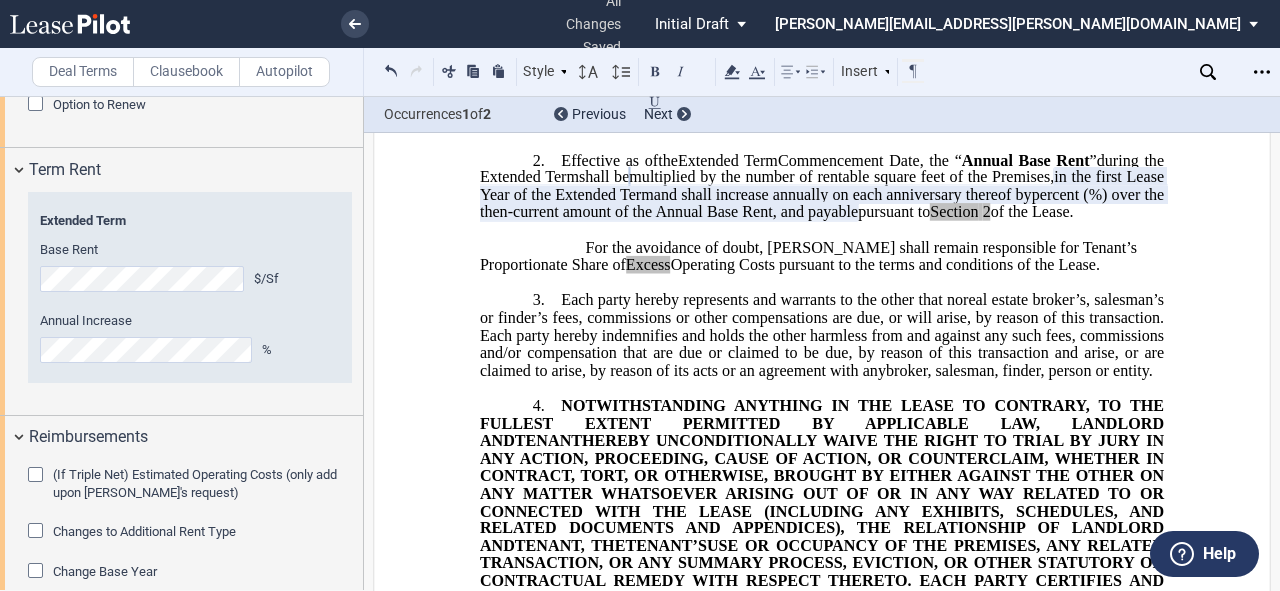 click 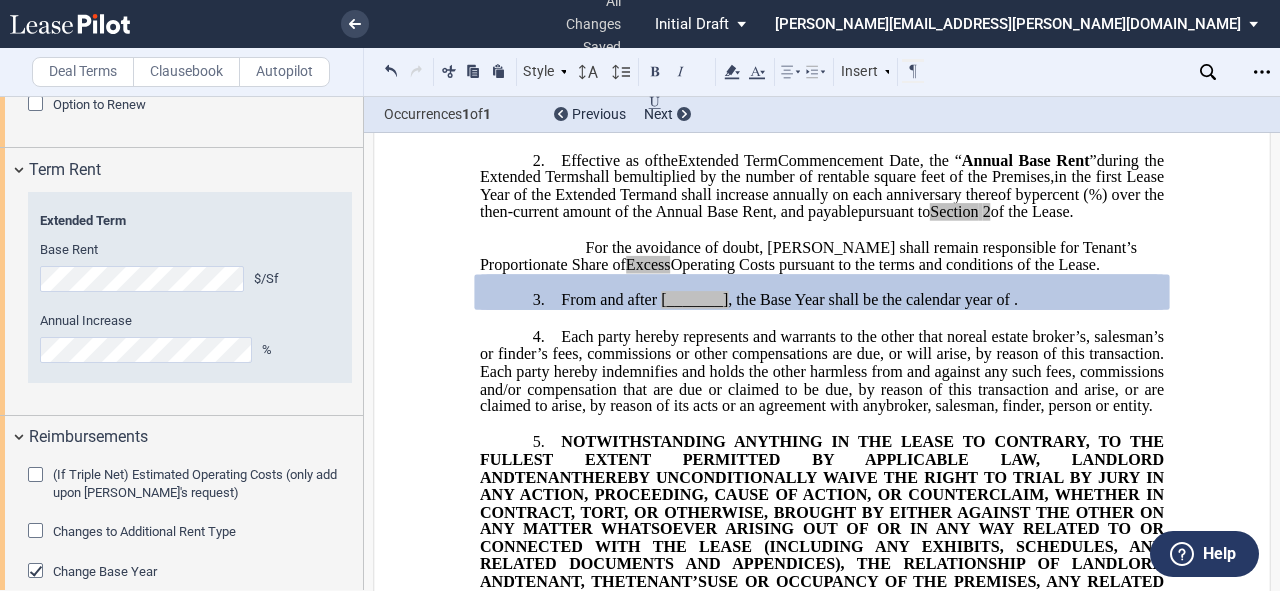 click 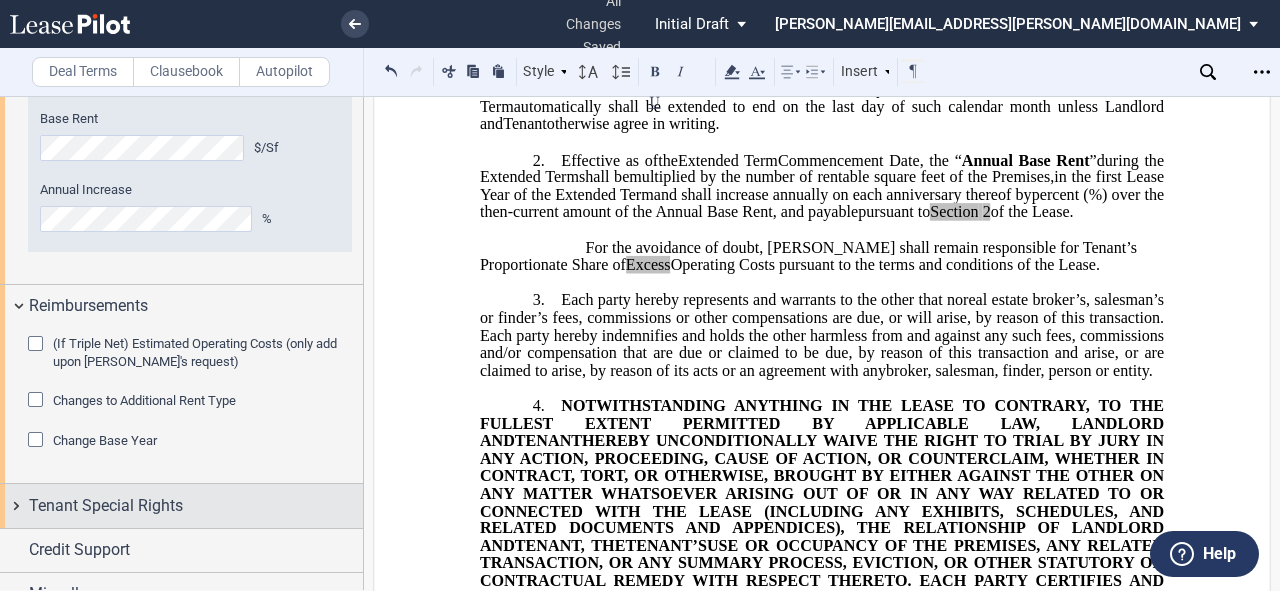 scroll, scrollTop: 1985, scrollLeft: 0, axis: vertical 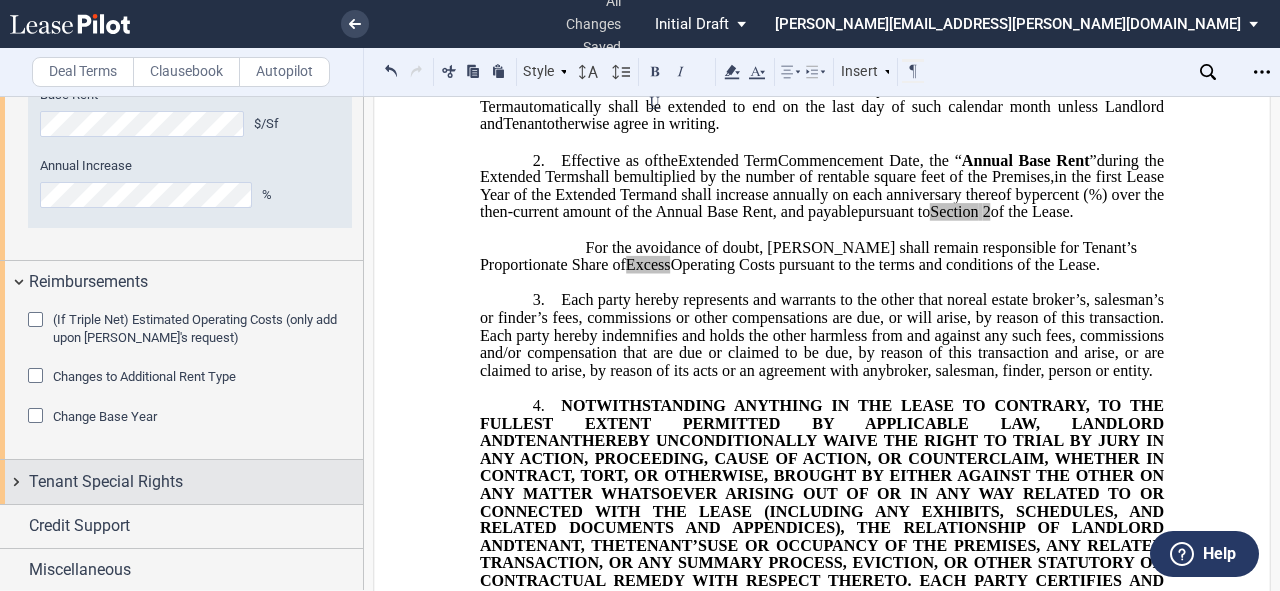 click on "Tenant Special Rights" at bounding box center (181, 481) 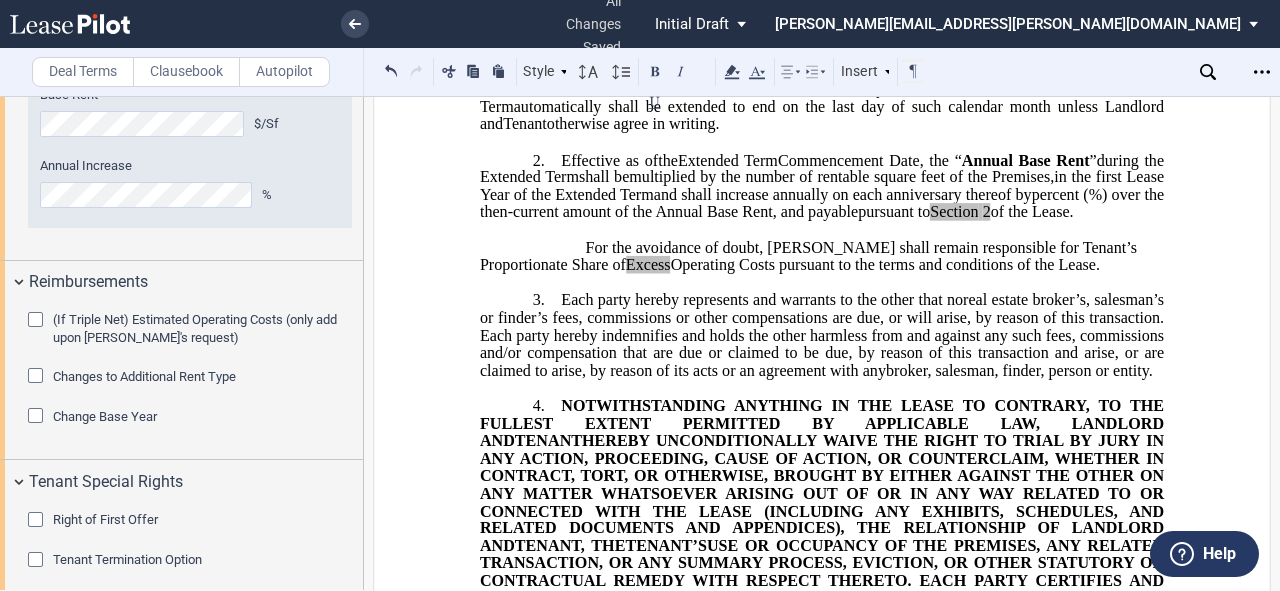 scroll, scrollTop: 2084, scrollLeft: 0, axis: vertical 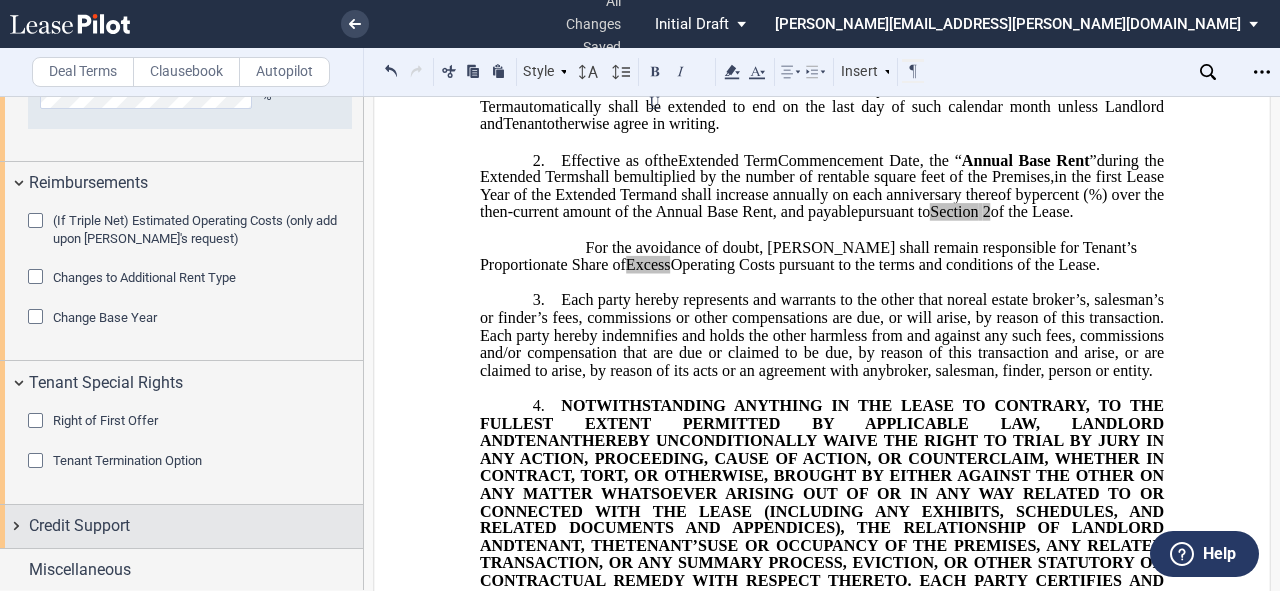 click on "Credit Support" at bounding box center [181, 526] 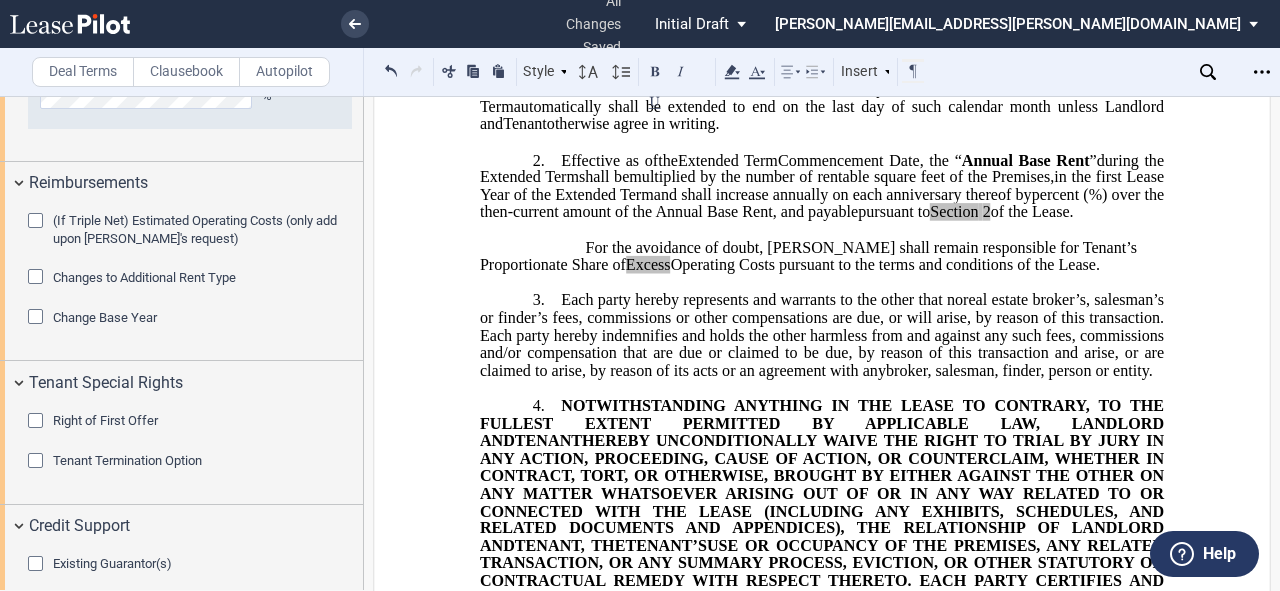 scroll, scrollTop: 2224, scrollLeft: 0, axis: vertical 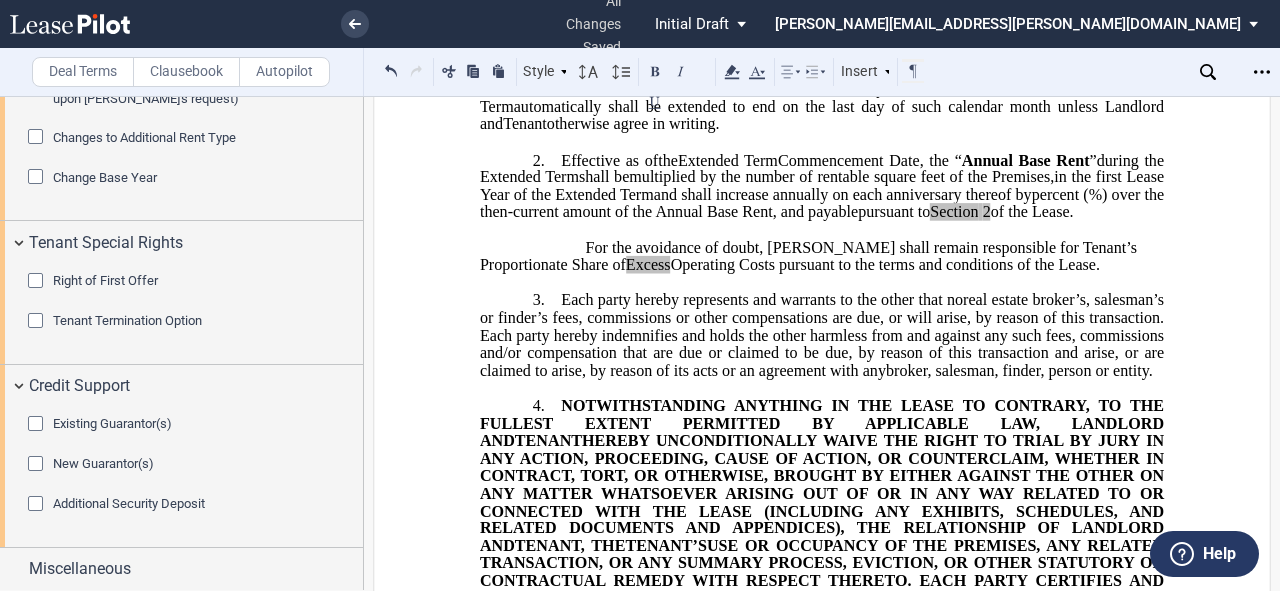 click 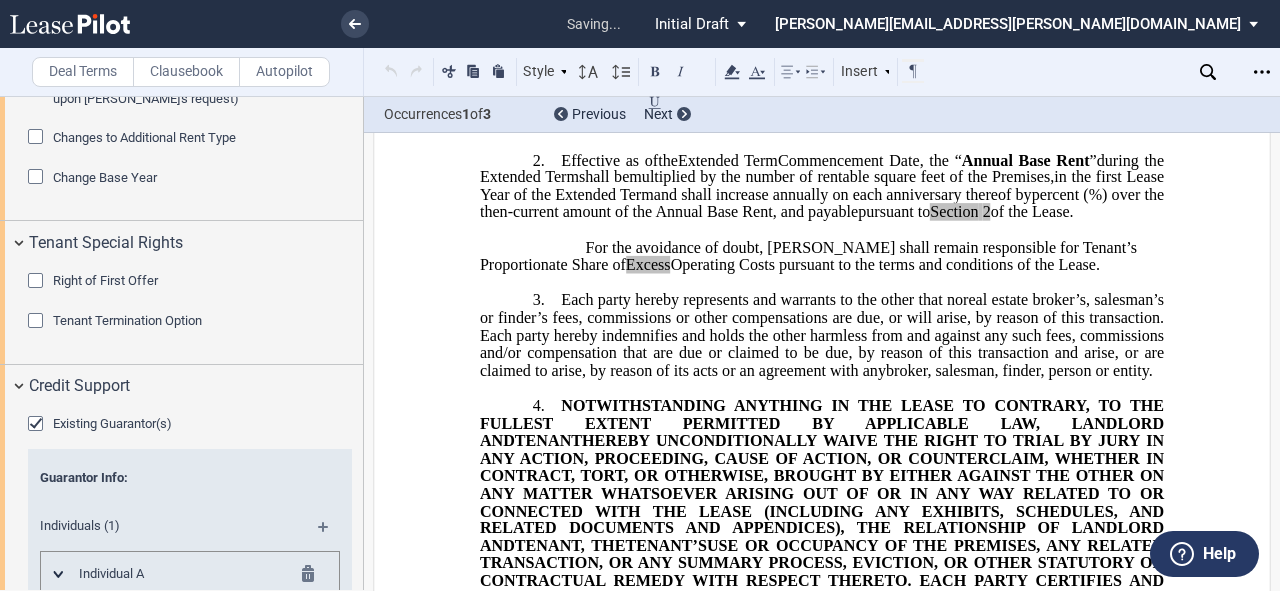 scroll, scrollTop: 2092, scrollLeft: 0, axis: vertical 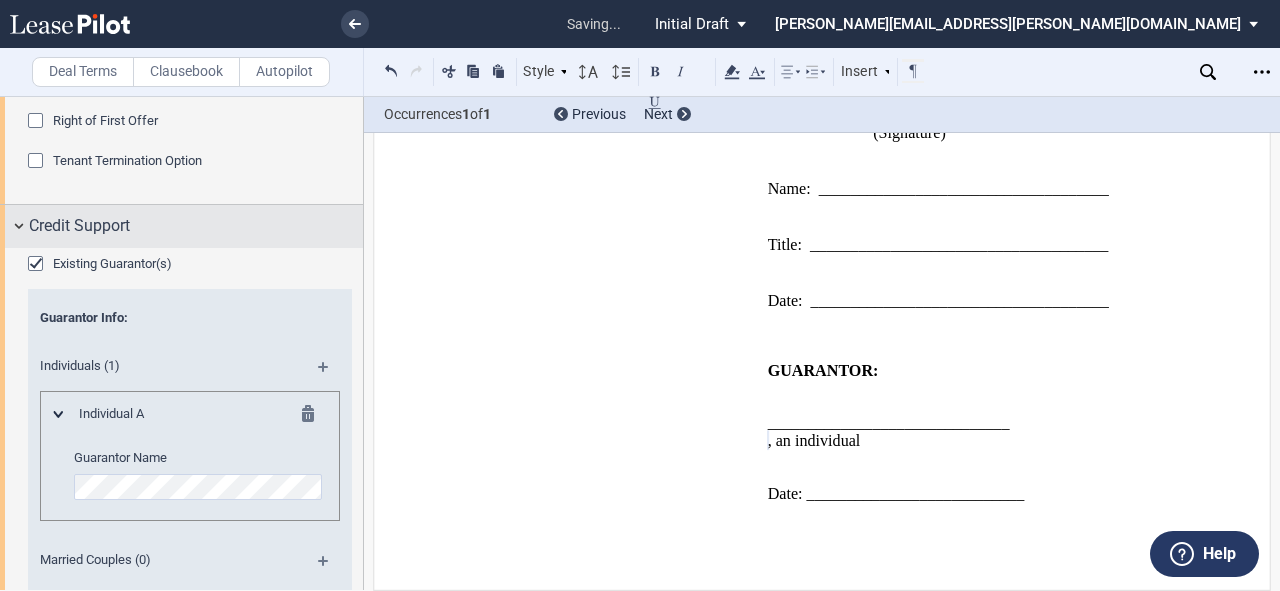 click on "Credit Support" at bounding box center [181, 226] 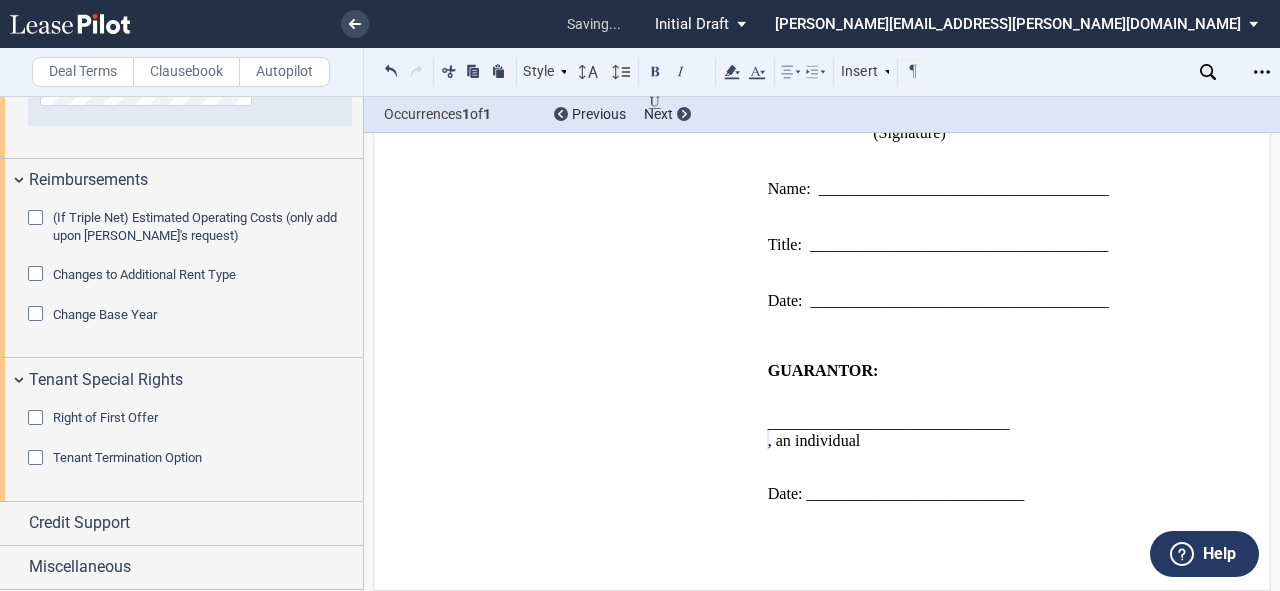 scroll, scrollTop: 2084, scrollLeft: 0, axis: vertical 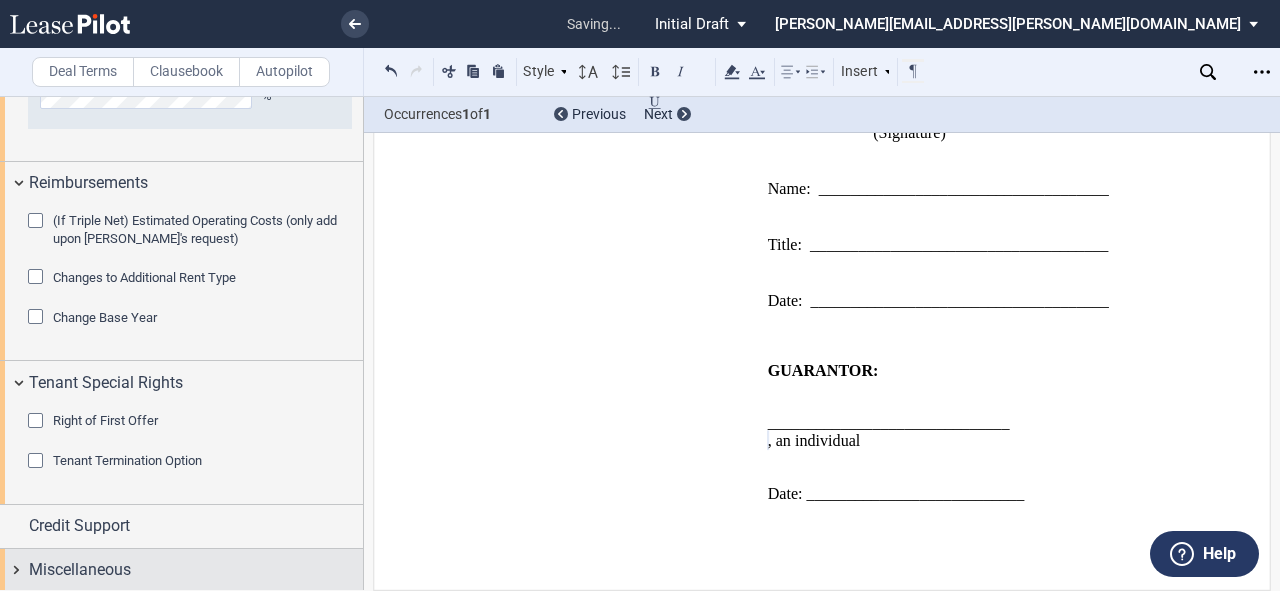 click on "Miscellaneous" at bounding box center [181, 570] 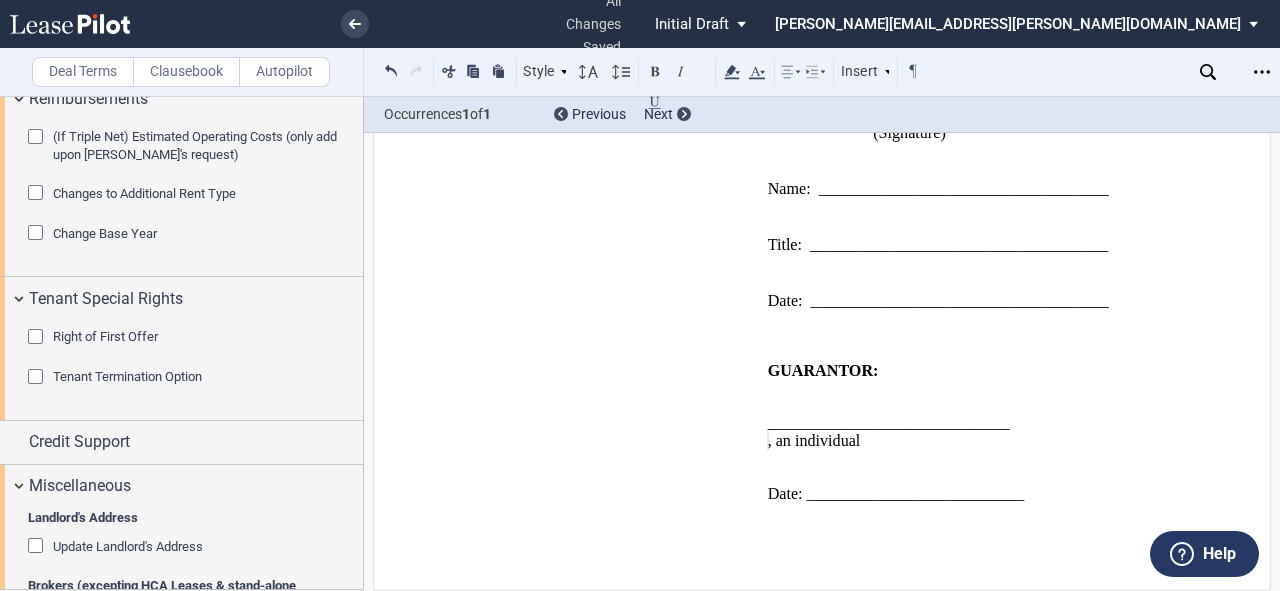 scroll, scrollTop: 2384, scrollLeft: 0, axis: vertical 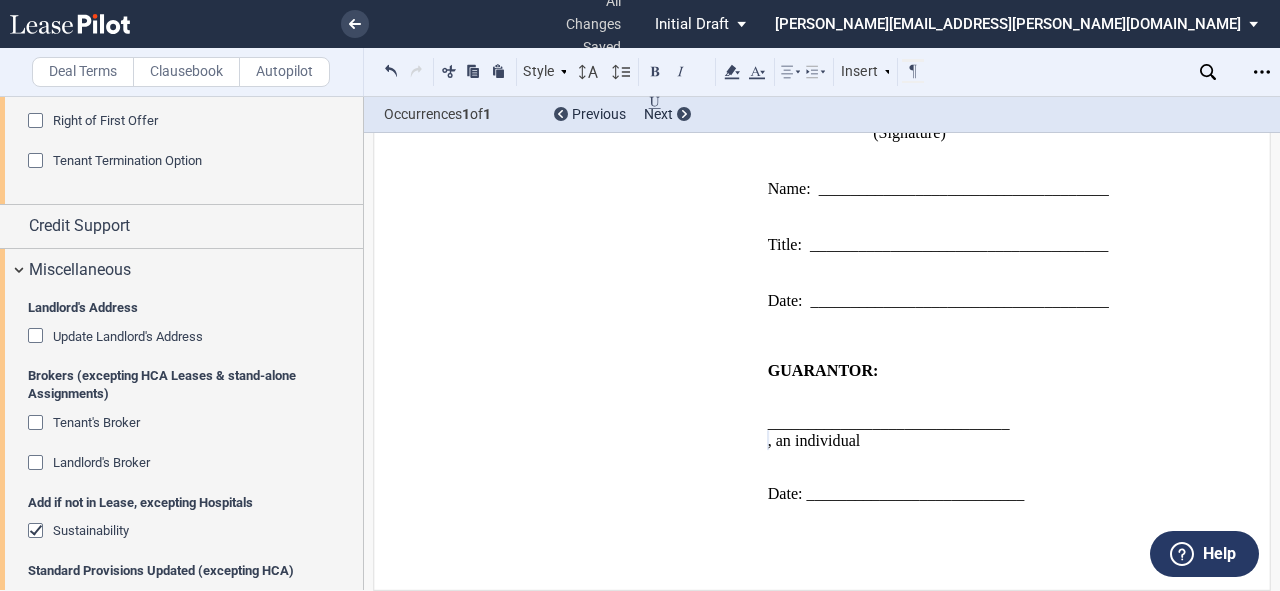 click at bounding box center [38, 465] 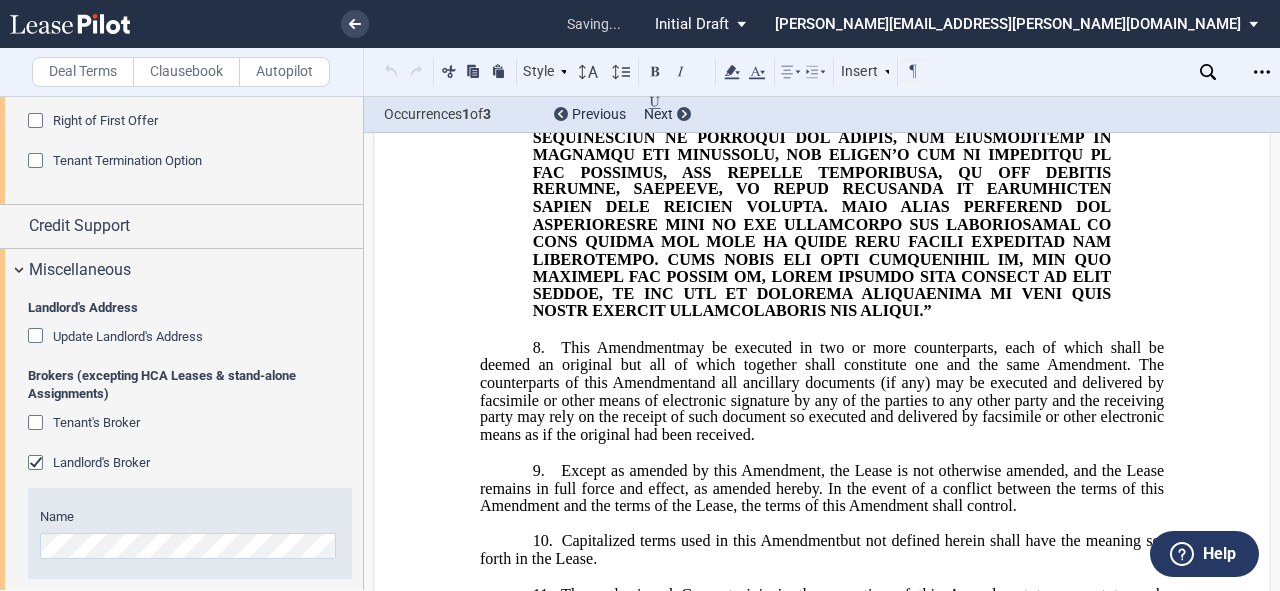 scroll, scrollTop: 764, scrollLeft: 0, axis: vertical 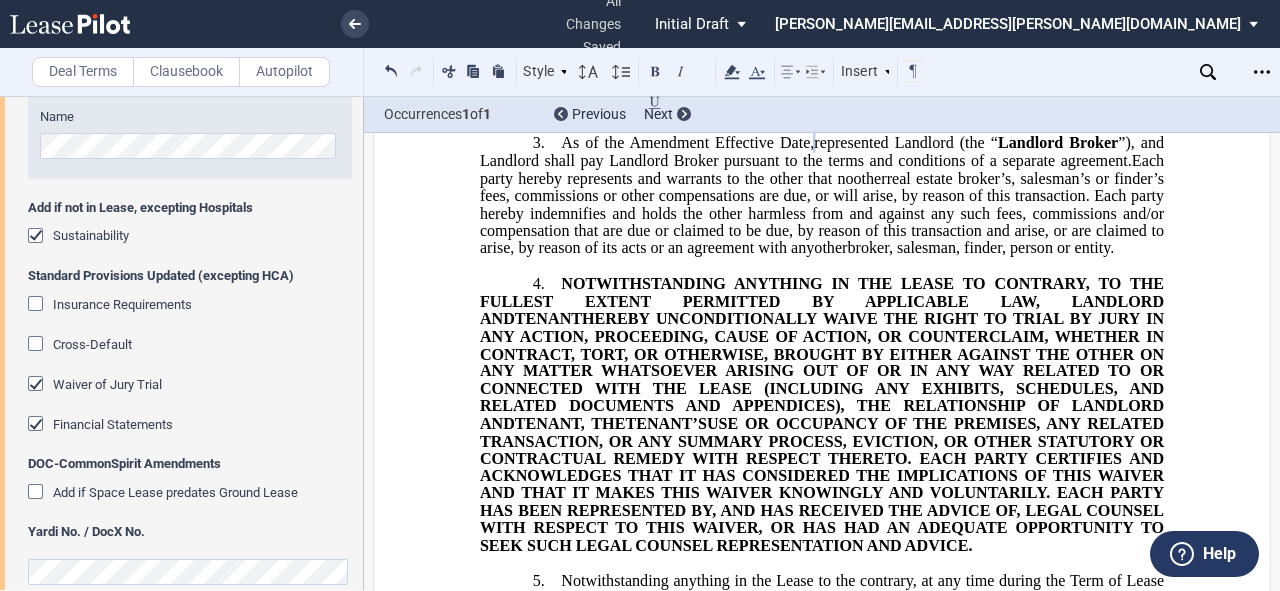 click 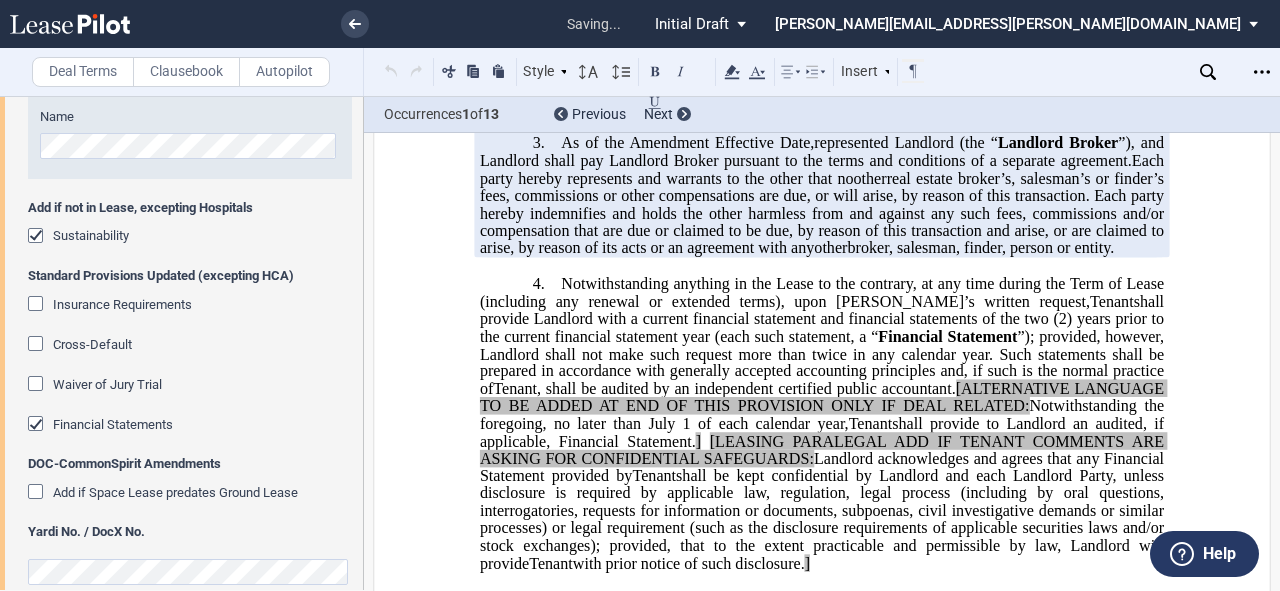 click 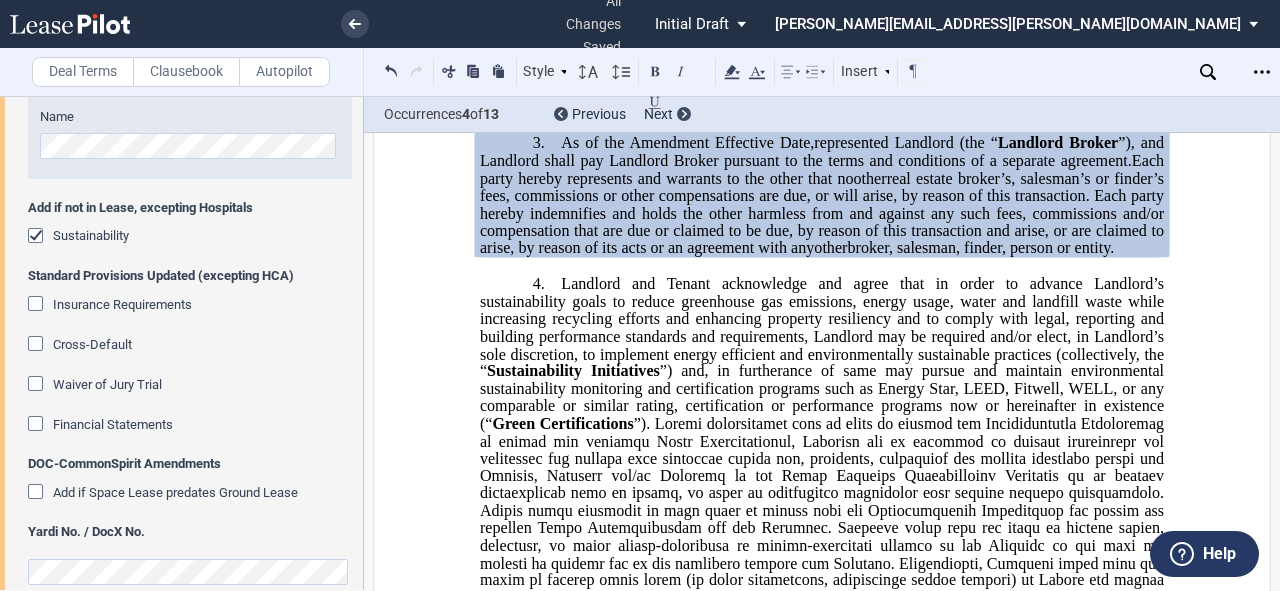 click on "Insurance Requirements" 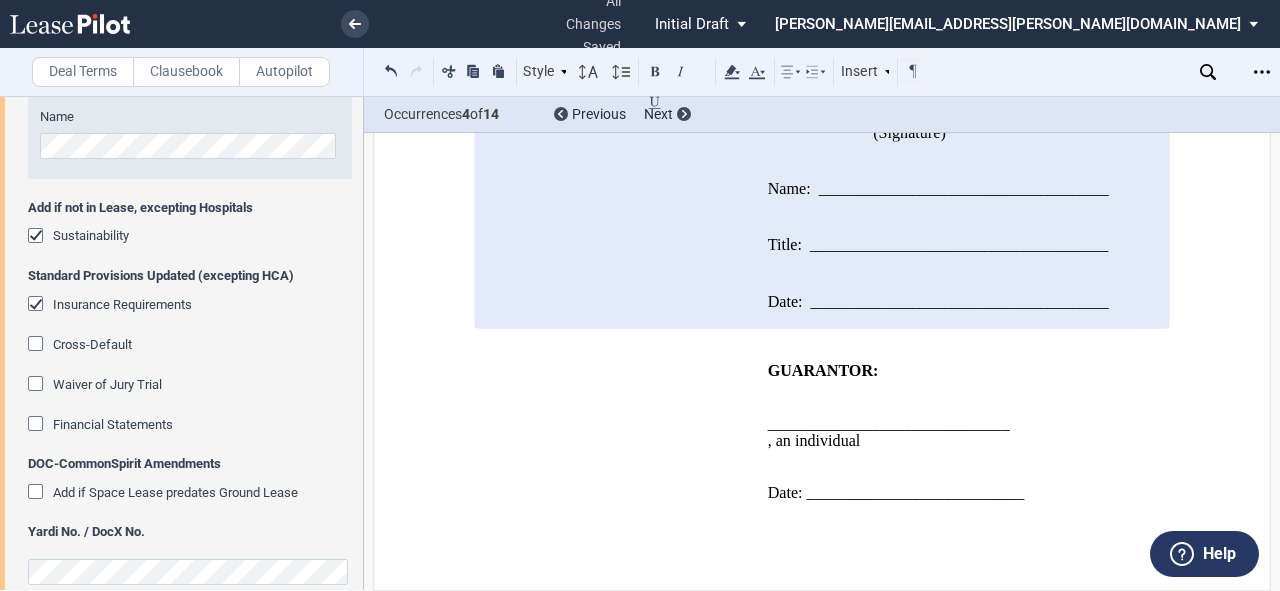 scroll, scrollTop: 2806, scrollLeft: 0, axis: vertical 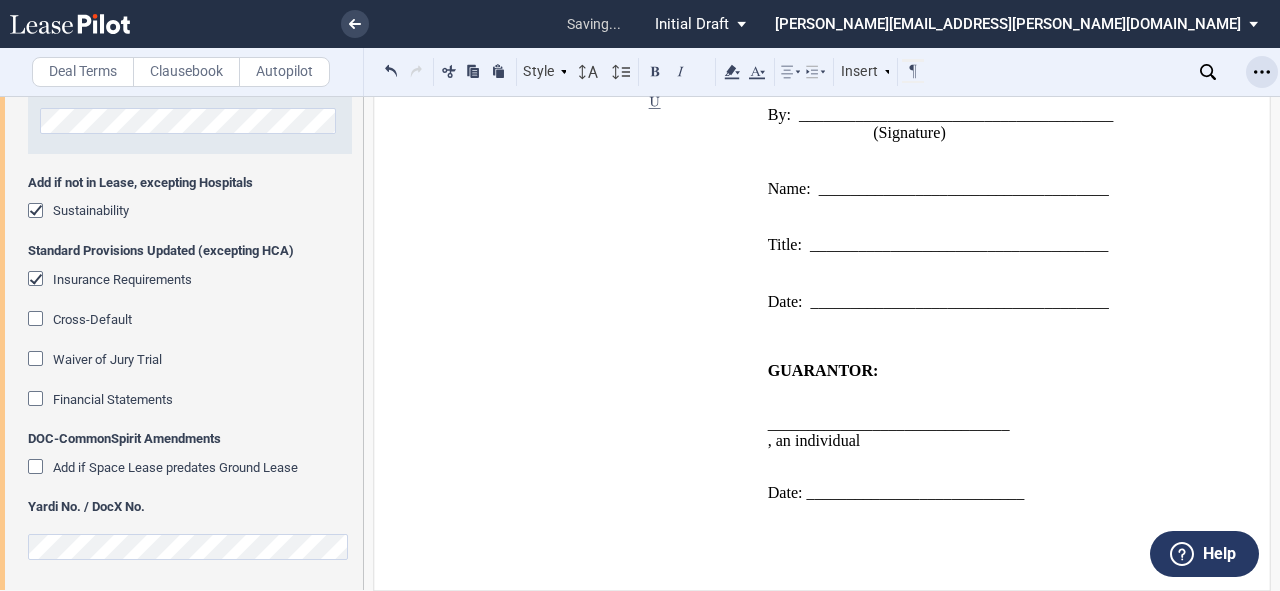 click 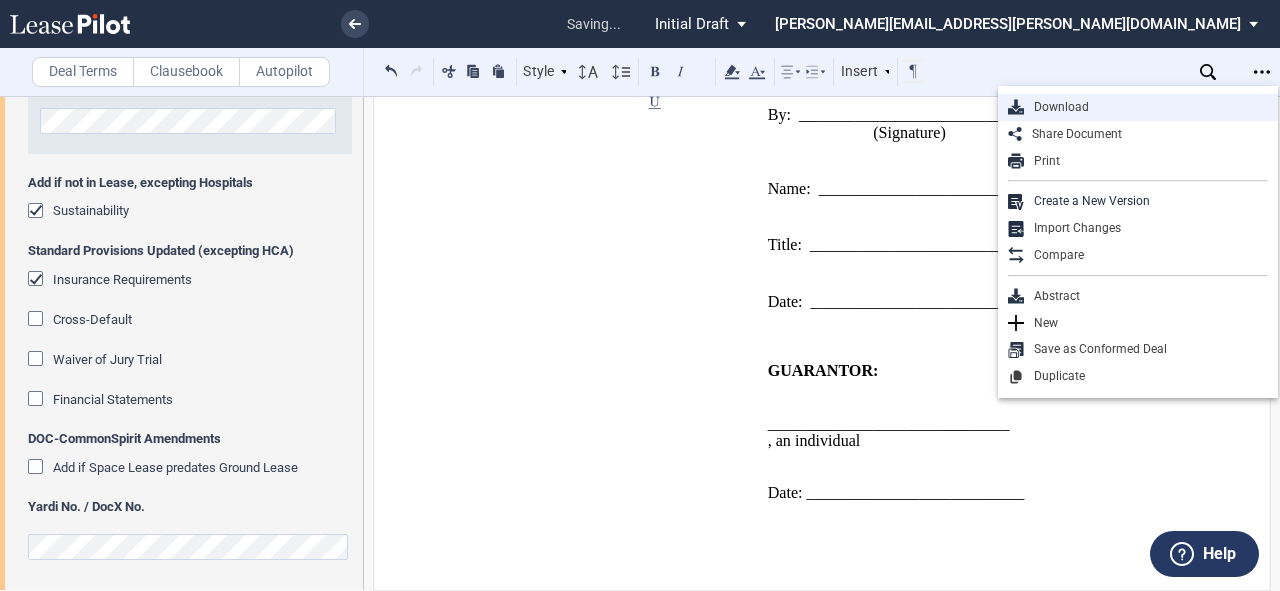 click on "Download" at bounding box center (1146, 107) 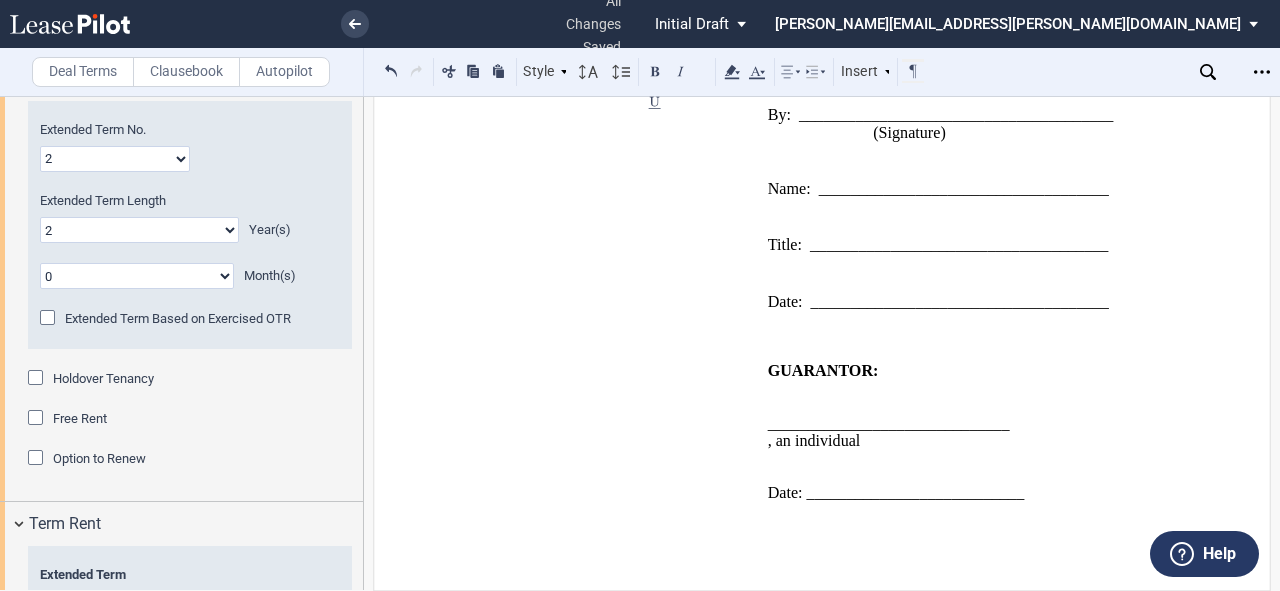 scroll, scrollTop: 1449, scrollLeft: 0, axis: vertical 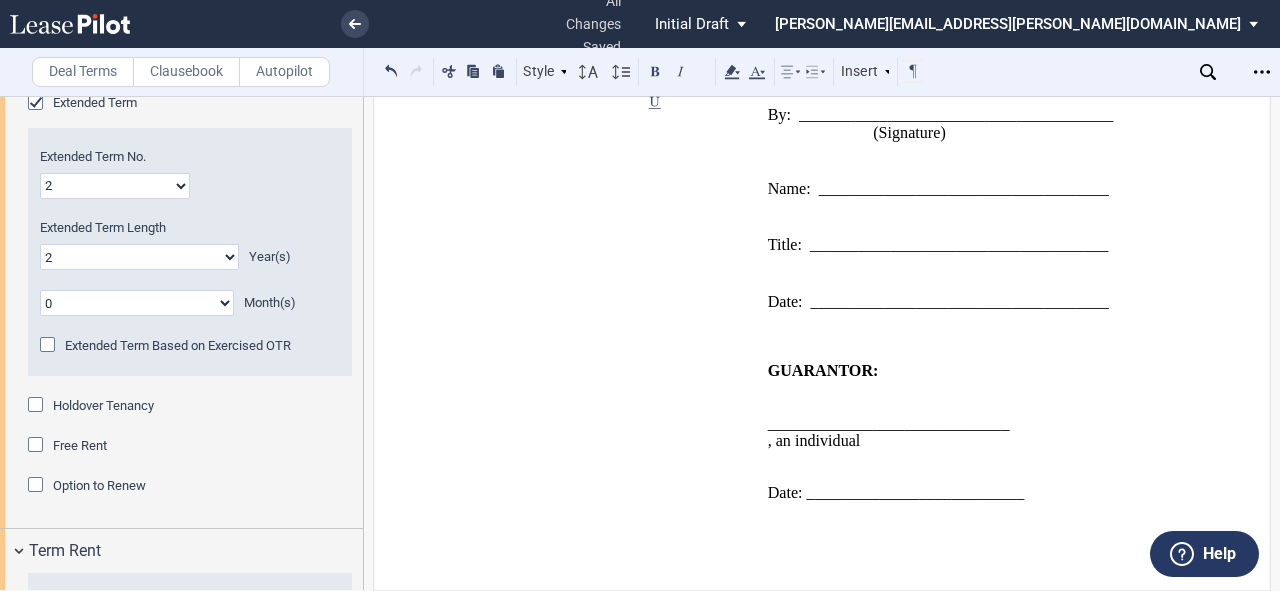 click at bounding box center (38, 487) 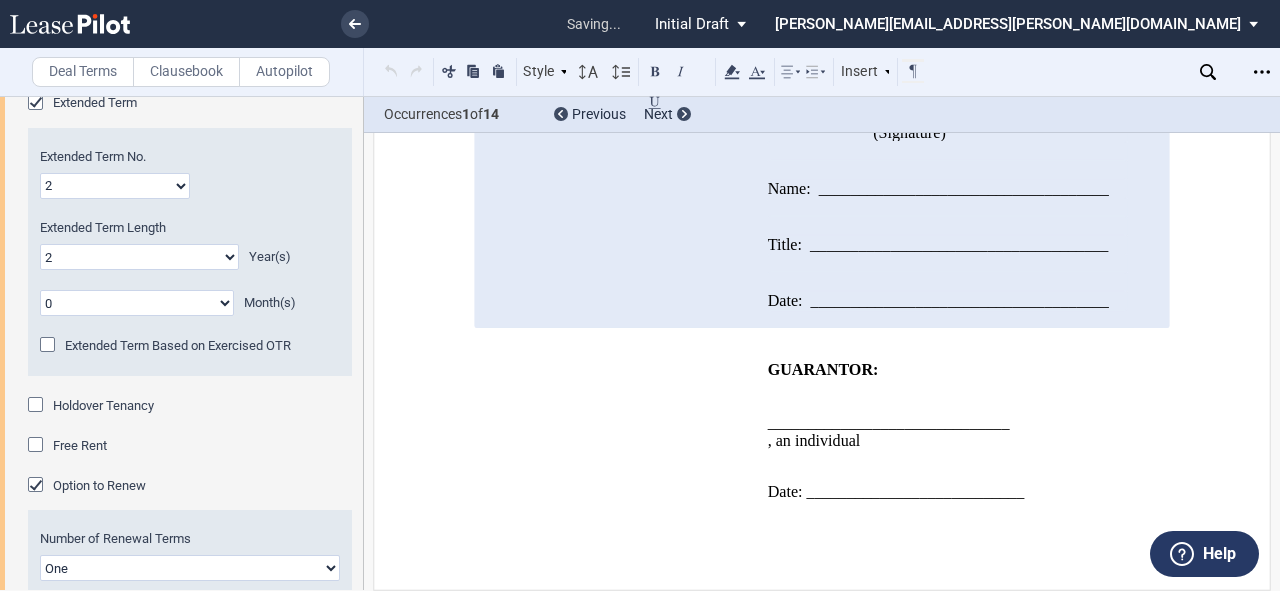 scroll, scrollTop: 116, scrollLeft: 0, axis: vertical 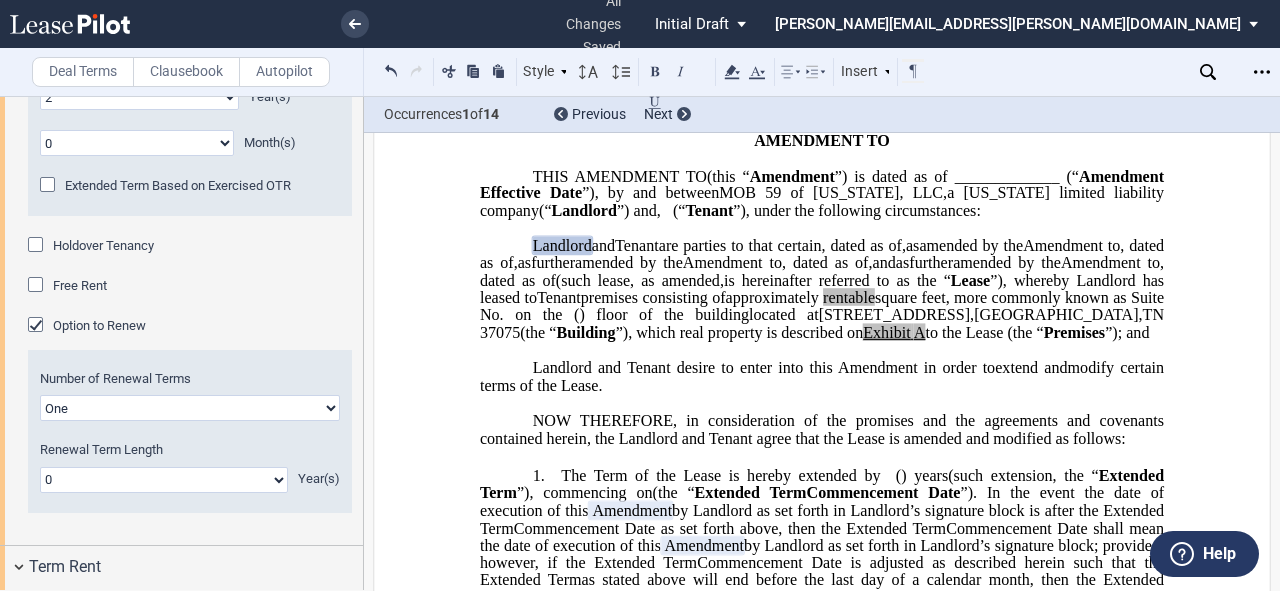 click on "0 1 2 3 4 5 6 7 8 9 10 11 12 13 14 15 16 17 18 19 20" 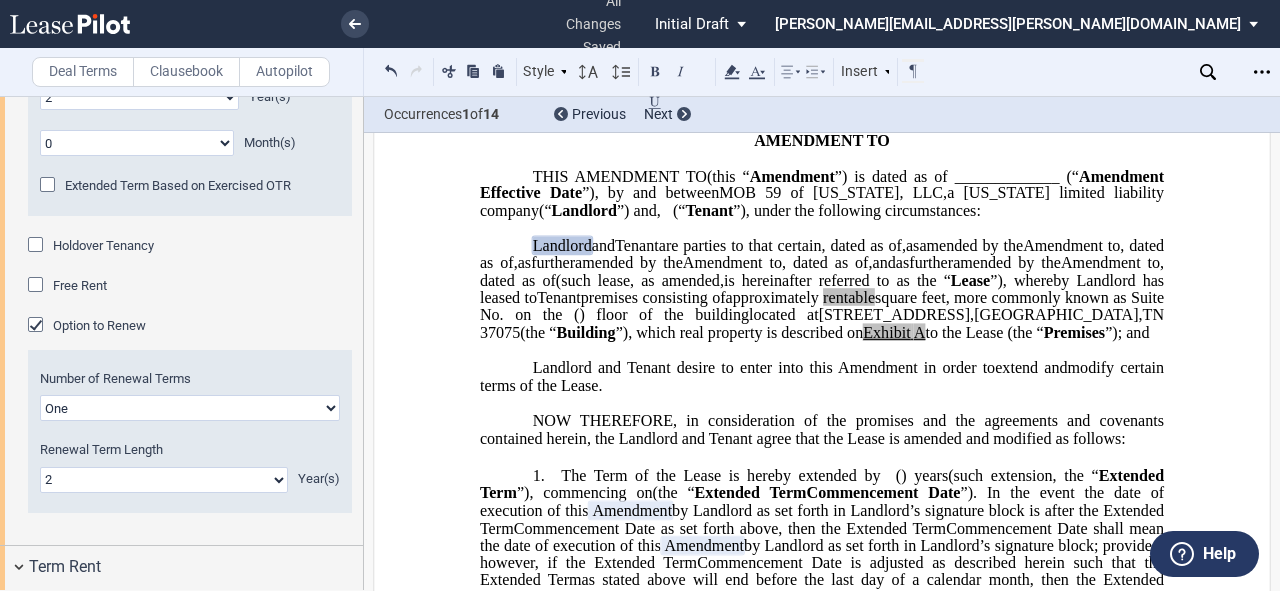 click on "0 1 2 3 4 5 6 7 8 9 10 11 12 13 14 15 16 17 18 19 20" 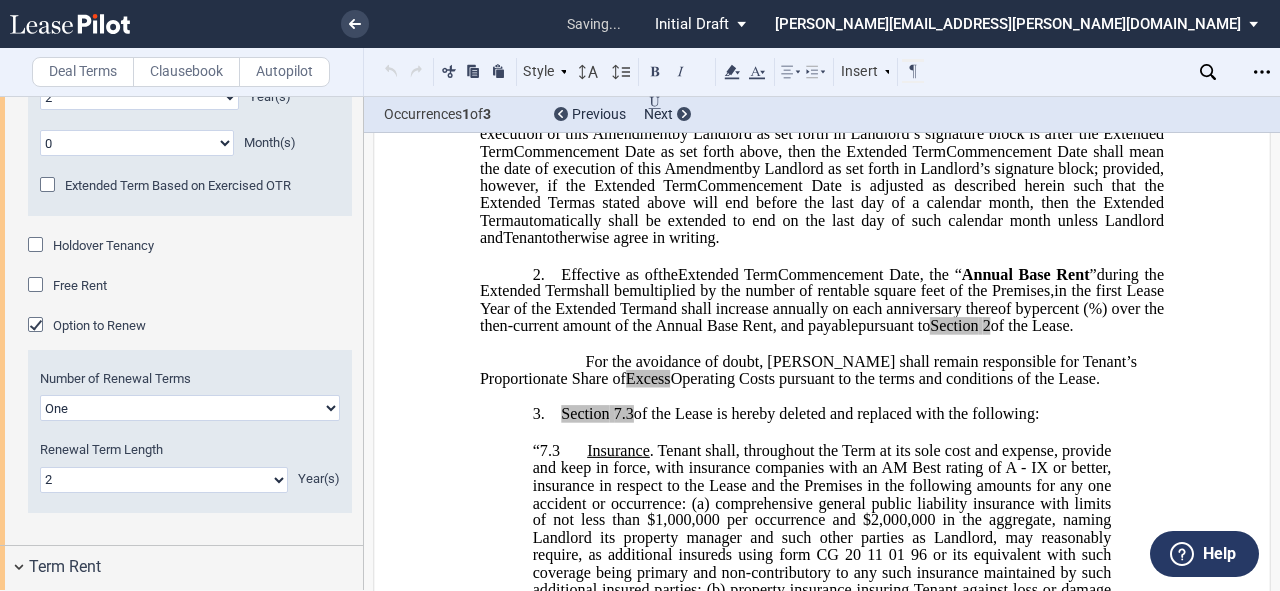 scroll, scrollTop: 1220, scrollLeft: 0, axis: vertical 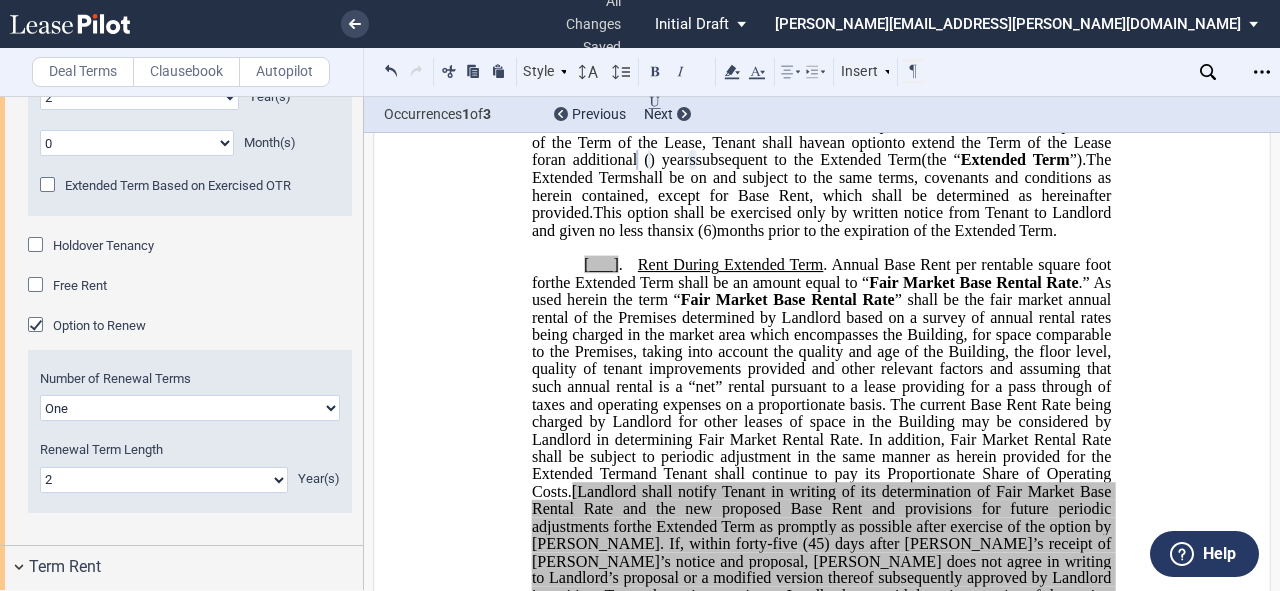 drag, startPoint x: 897, startPoint y: 159, endPoint x: 974, endPoint y: 164, distance: 77.16217 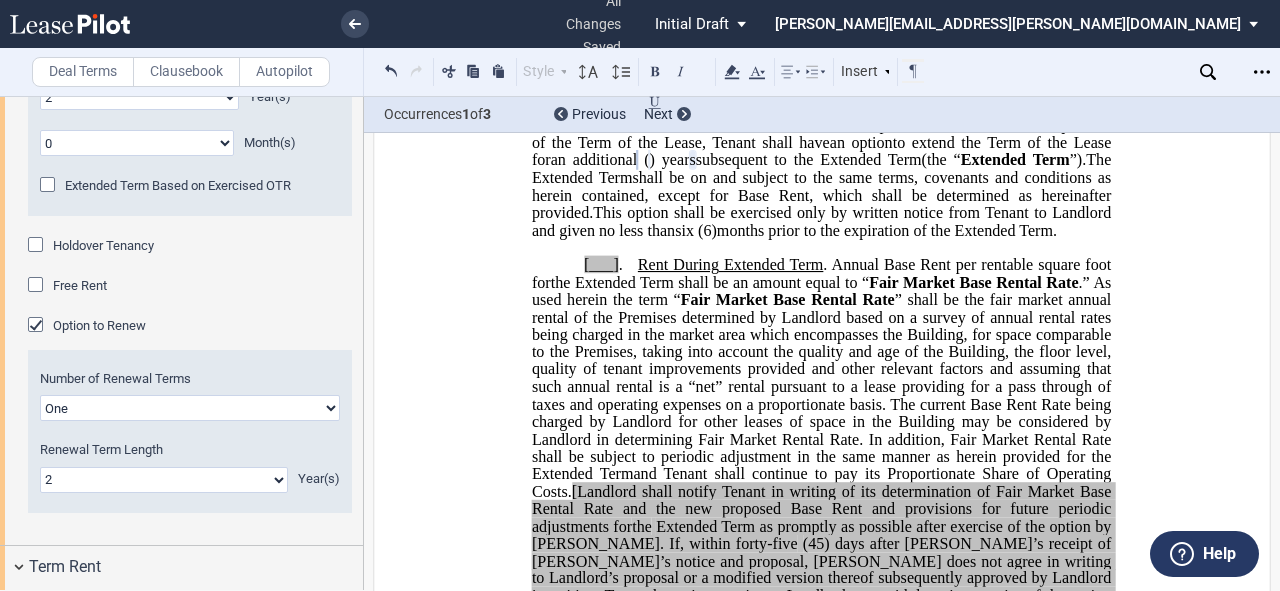 type 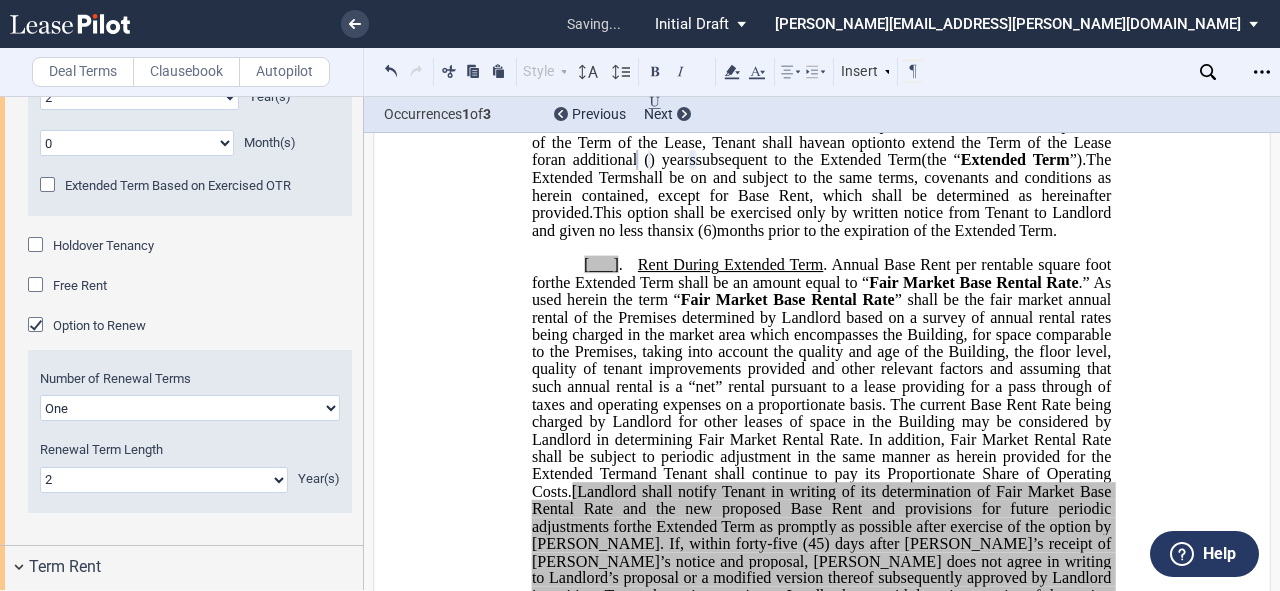 click on "___" 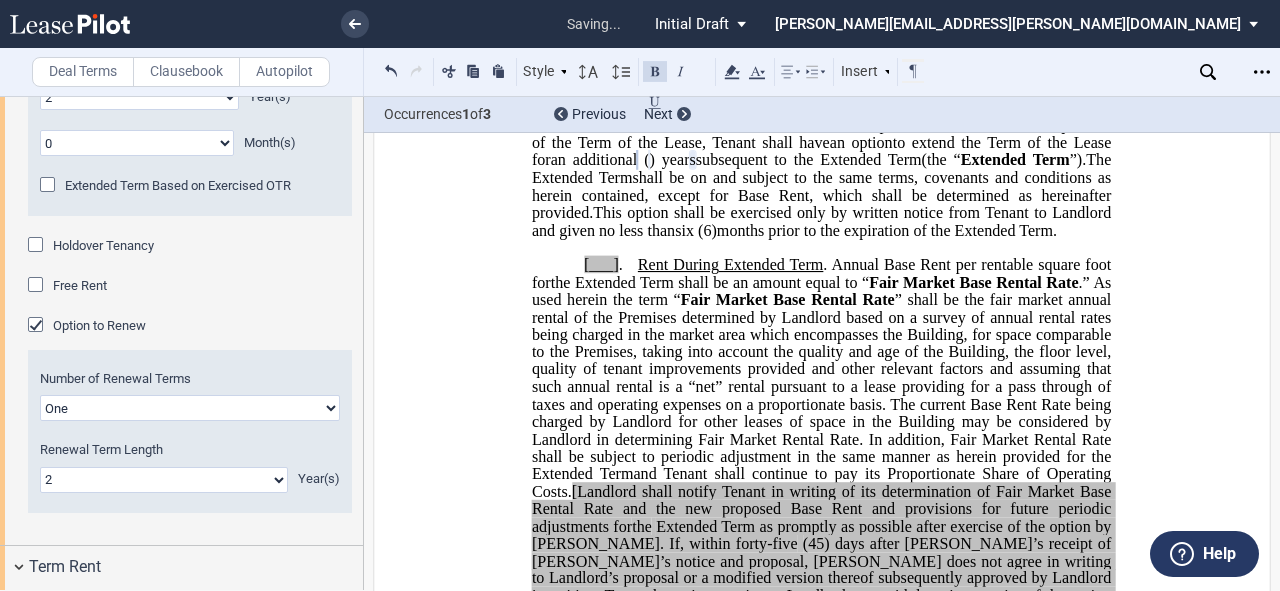 type 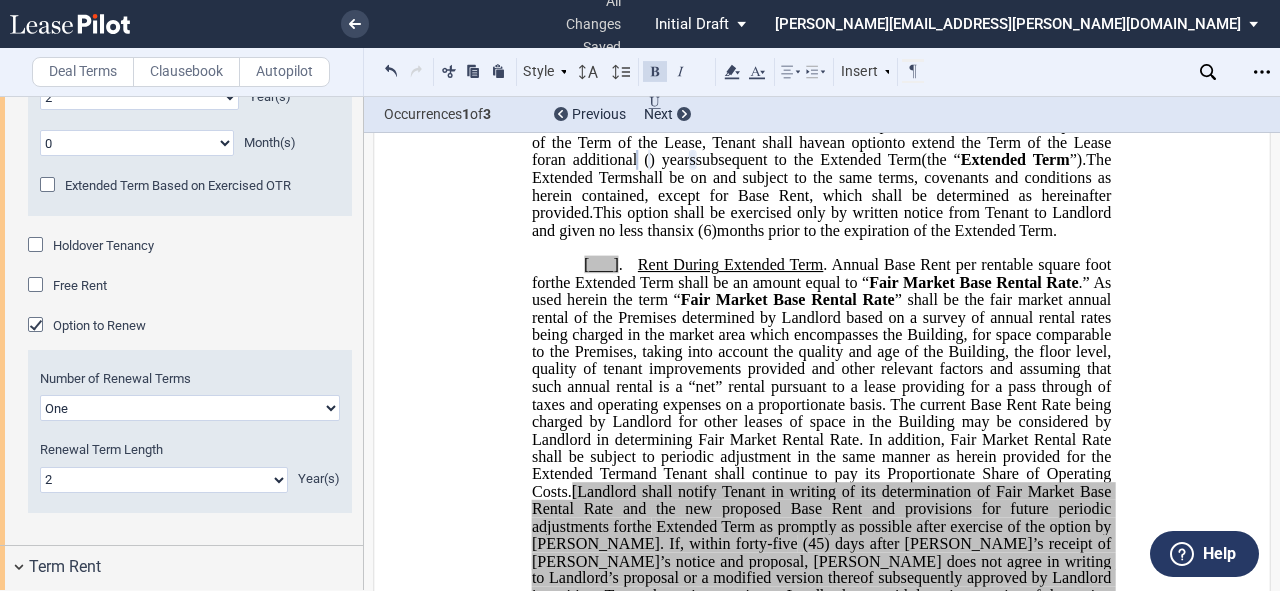 drag, startPoint x: 760, startPoint y: 156, endPoint x: 850, endPoint y: 156, distance: 90 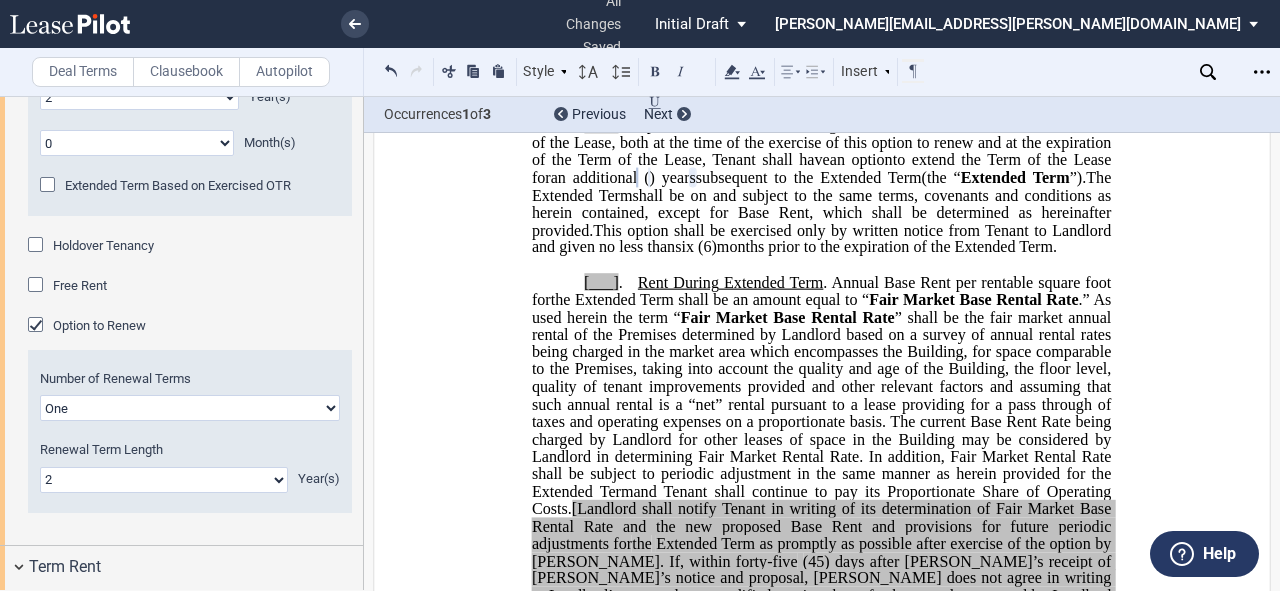 drag, startPoint x: 1130, startPoint y: 170, endPoint x: 512, endPoint y: 173, distance: 618.00726 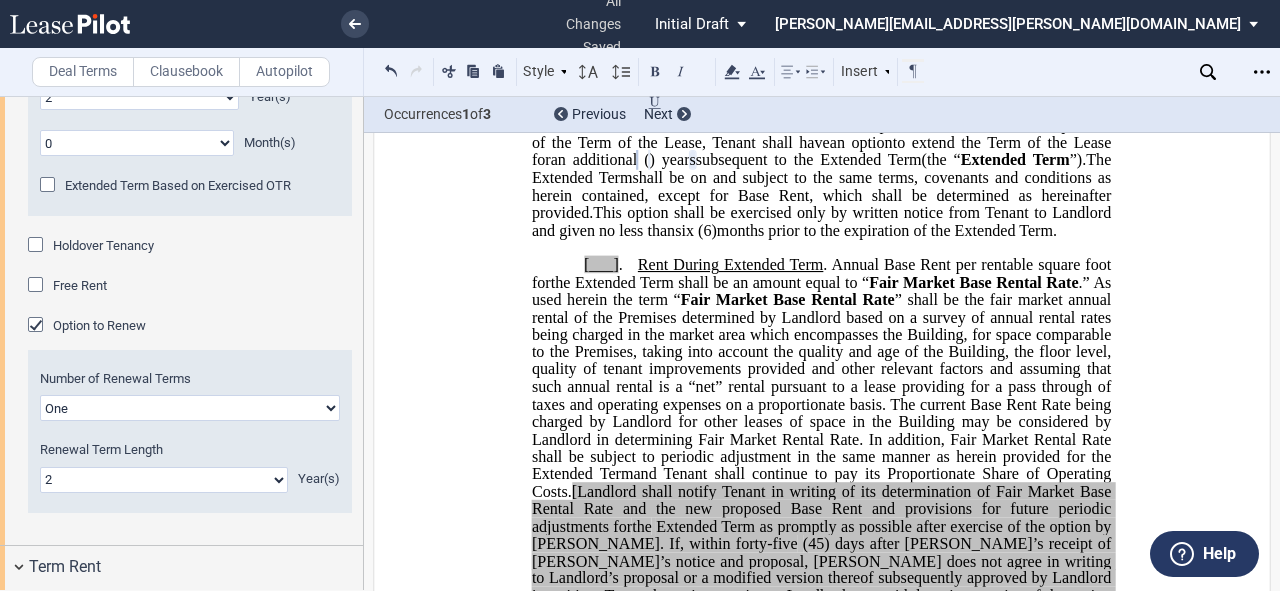 click on "The following is hereby added to the Lease as a  new section numbered" 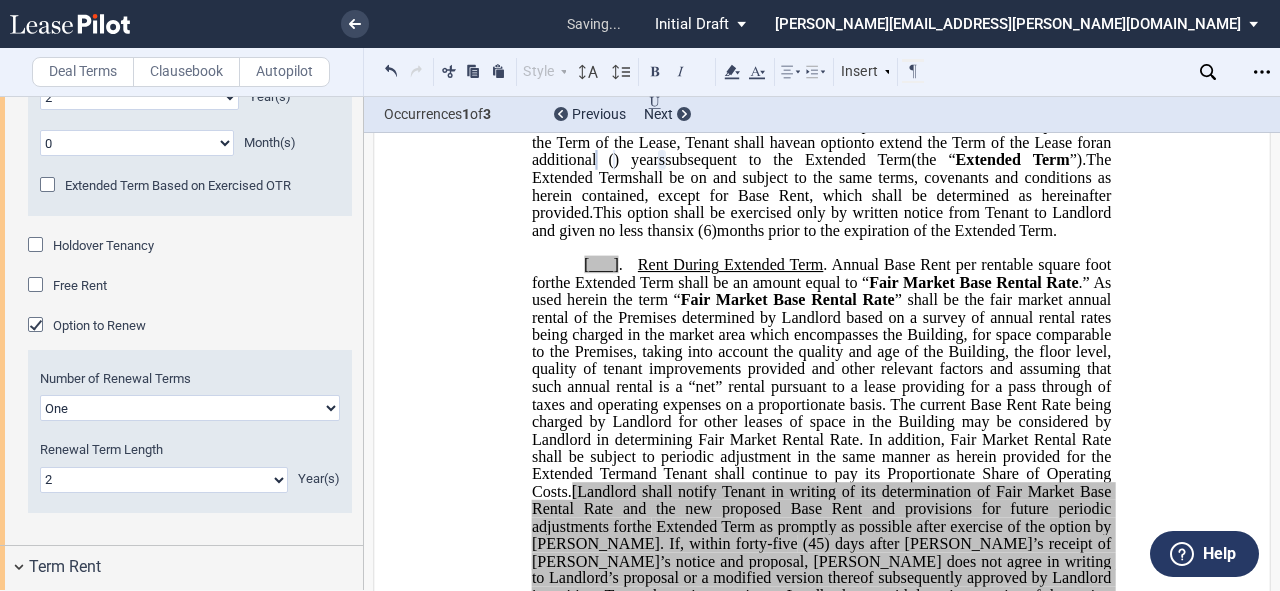 type 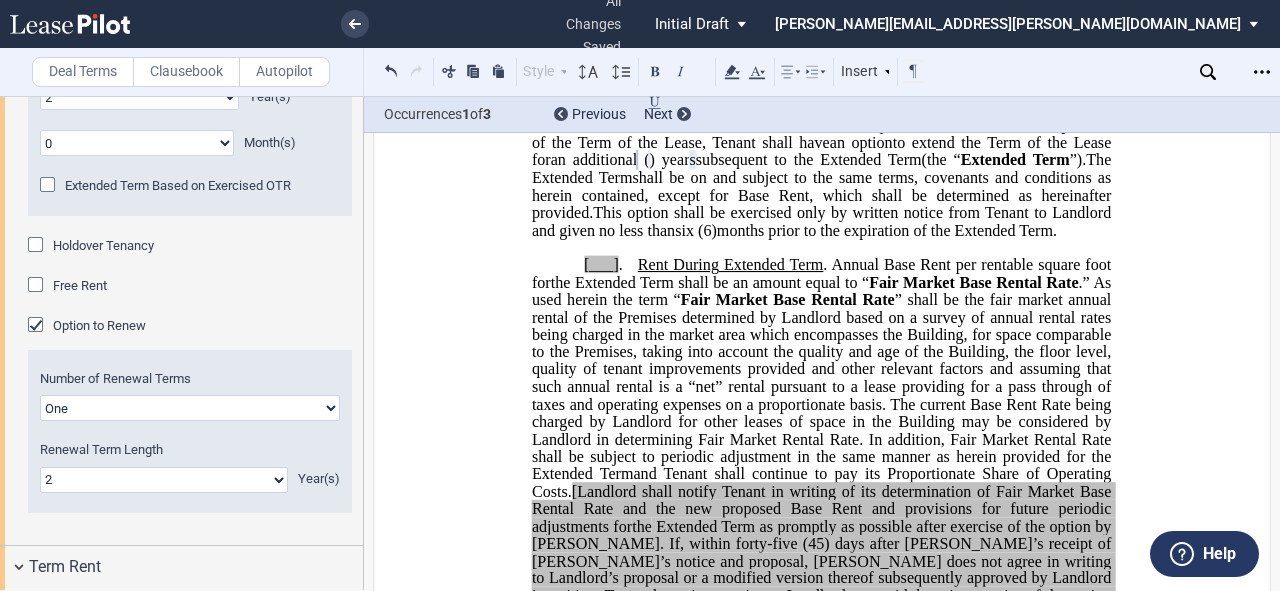 click on "[___] .     Rent During  Second   ﻿ ﻿  Extended Term  Second Extended Term and Third Extended Term   ﻿ ﻿  Extended Term and  ﻿ ﻿  Extended Term . Annual Base Rent per rentable square foot for  the  Second   ﻿ ﻿  each  Extended Term shall be an amount equal to “ Fair Market Base Rental Rate .” As used herein the term “ Fair Market Base Rental Rate  Extended Term   ﻿ ﻿  Extended Term  and Tenant shall continue to pay its Proportionate Share of Operating Costs.  [Landlord shall notify Tenant in writing of its determination of Fair Market Base Rental Rate and the new proposed Base Rent and provisions for future periodic adjustments for  the  Second  ﻿ ﻿   the applicable  Extended Term as promptly as possible after exercise of the option by Tenant. If, within forty-five   the  Second  ﻿ ﻿   the applicable  Extended Term at any time prior to or within ten   (10) days after the expiration of such forty-five   (45) day period, and  this option these options   the  Second" at bounding box center (821, 492) 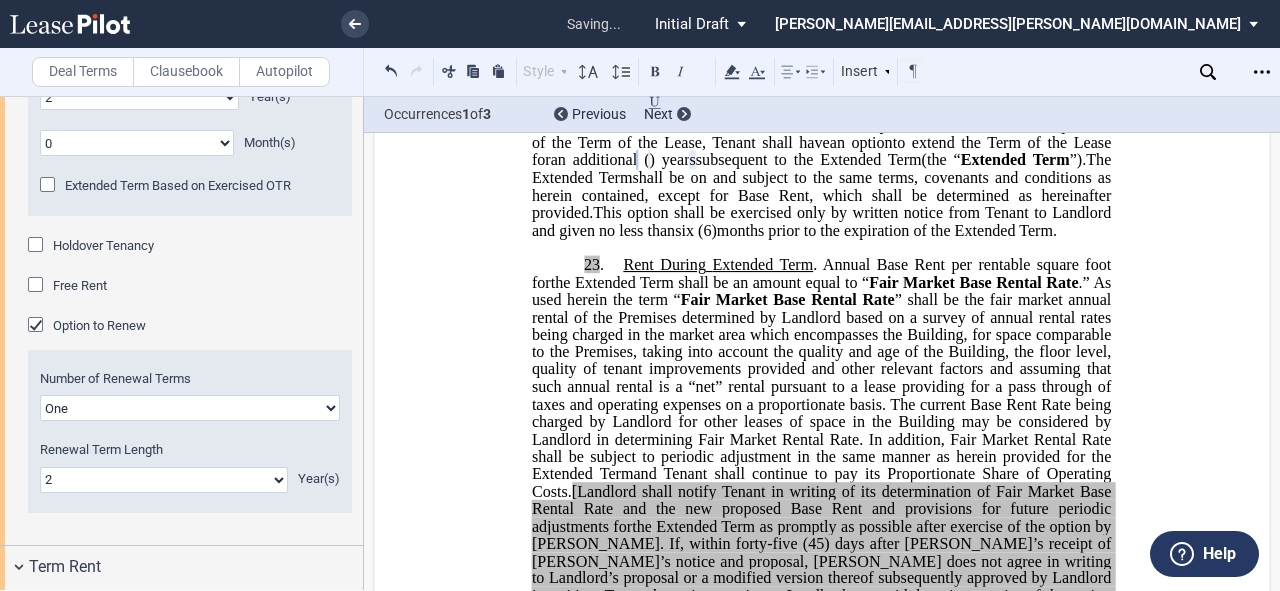 type 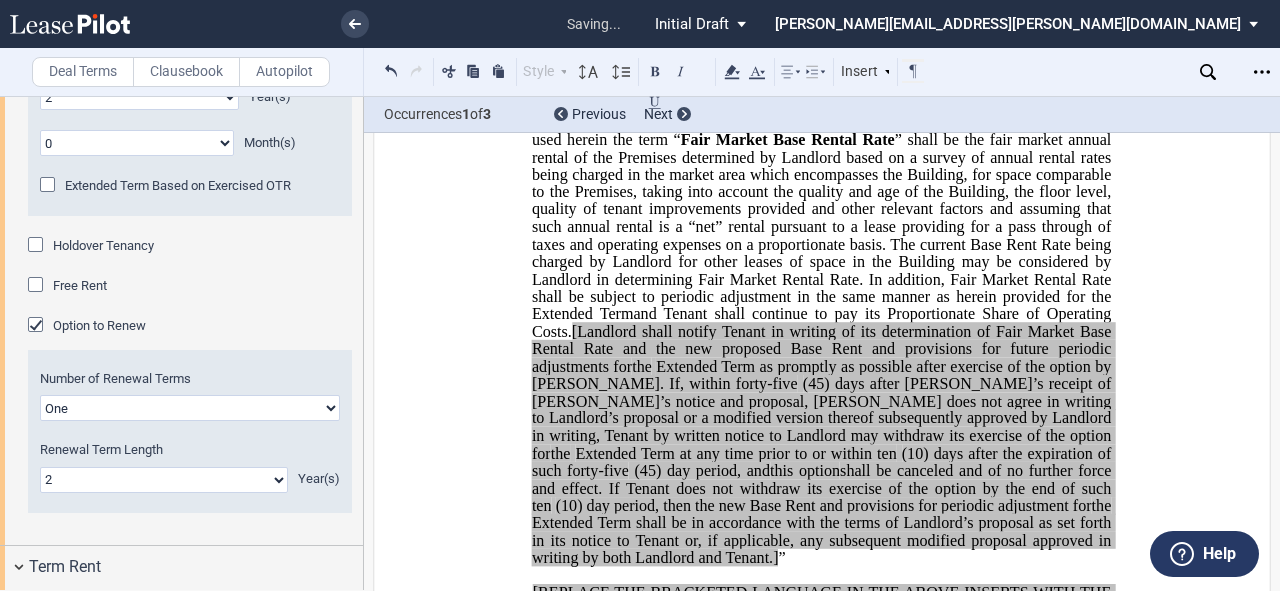 scroll, scrollTop: 1620, scrollLeft: 0, axis: vertical 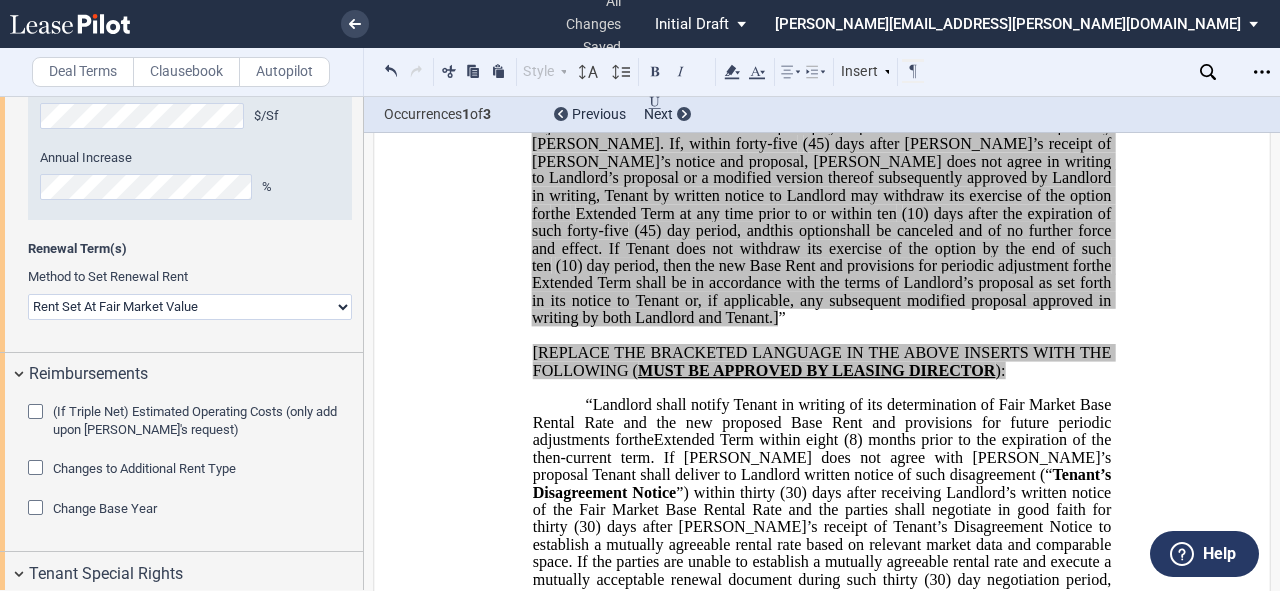 click on "Rent Set At Fair Market Value
Rent Specified in Lease" 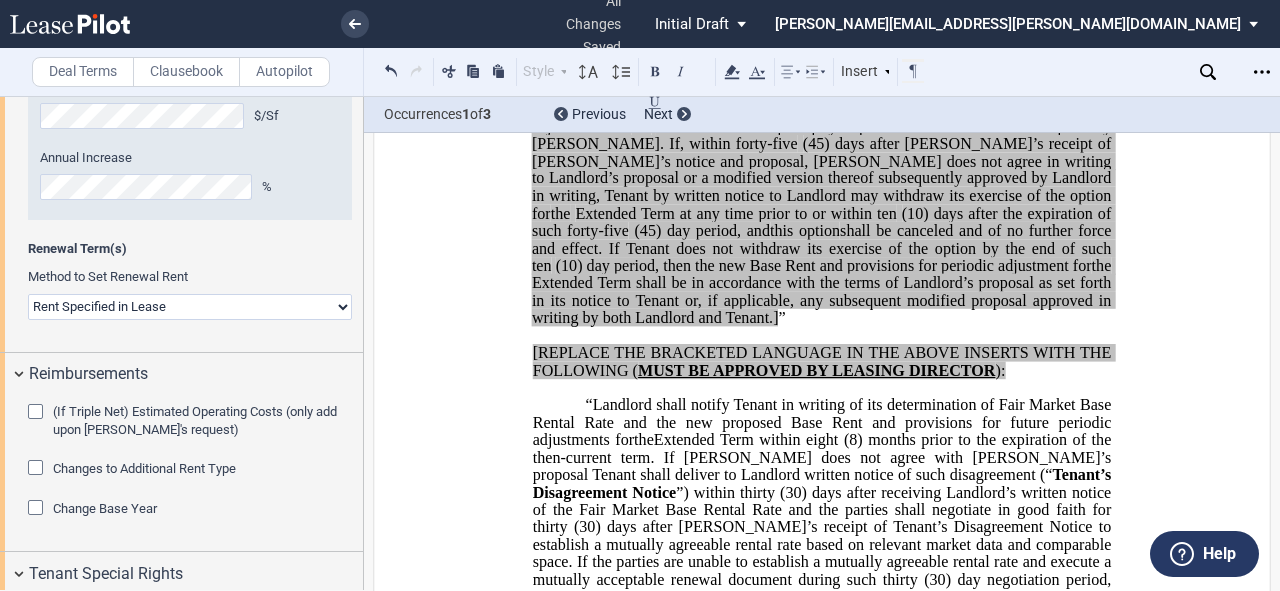 click on "Rent Set At Fair Market Value
Rent Specified in Lease" 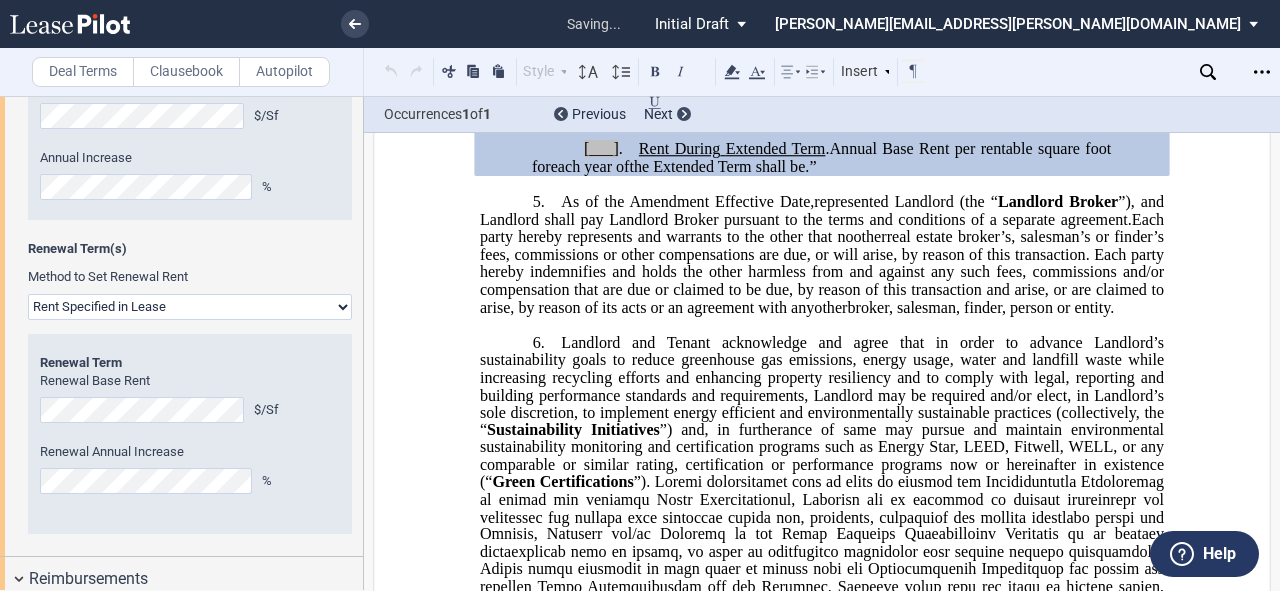 scroll, scrollTop: 1356, scrollLeft: 0, axis: vertical 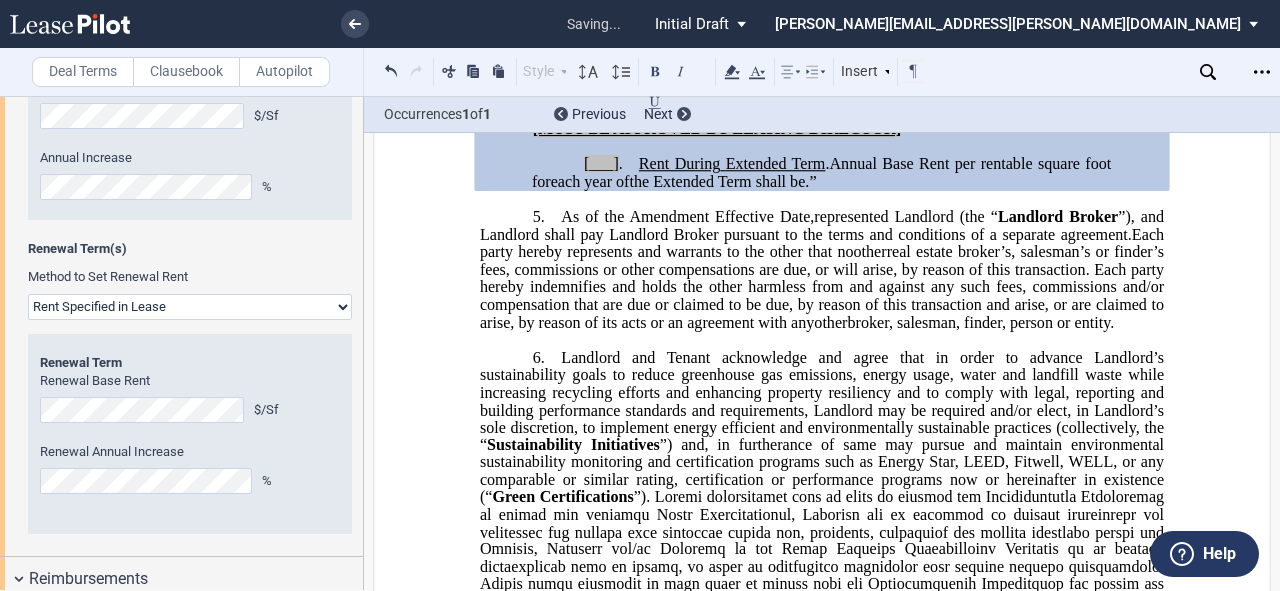 click at bounding box center [822, 146] 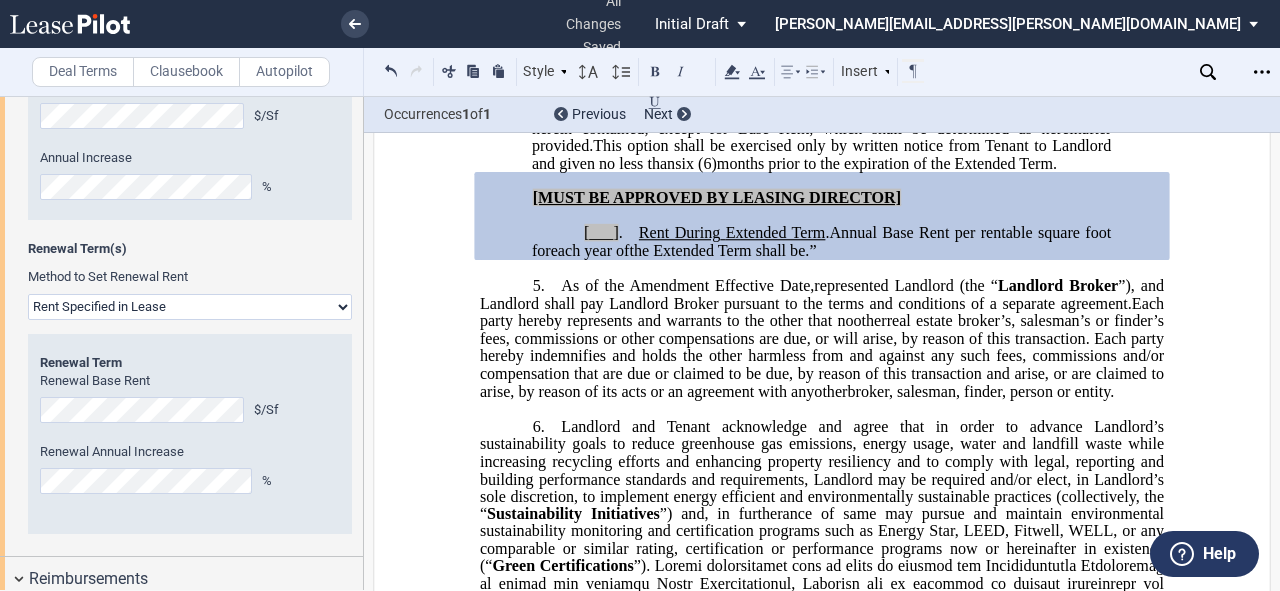 scroll, scrollTop: 1196, scrollLeft: 0, axis: vertical 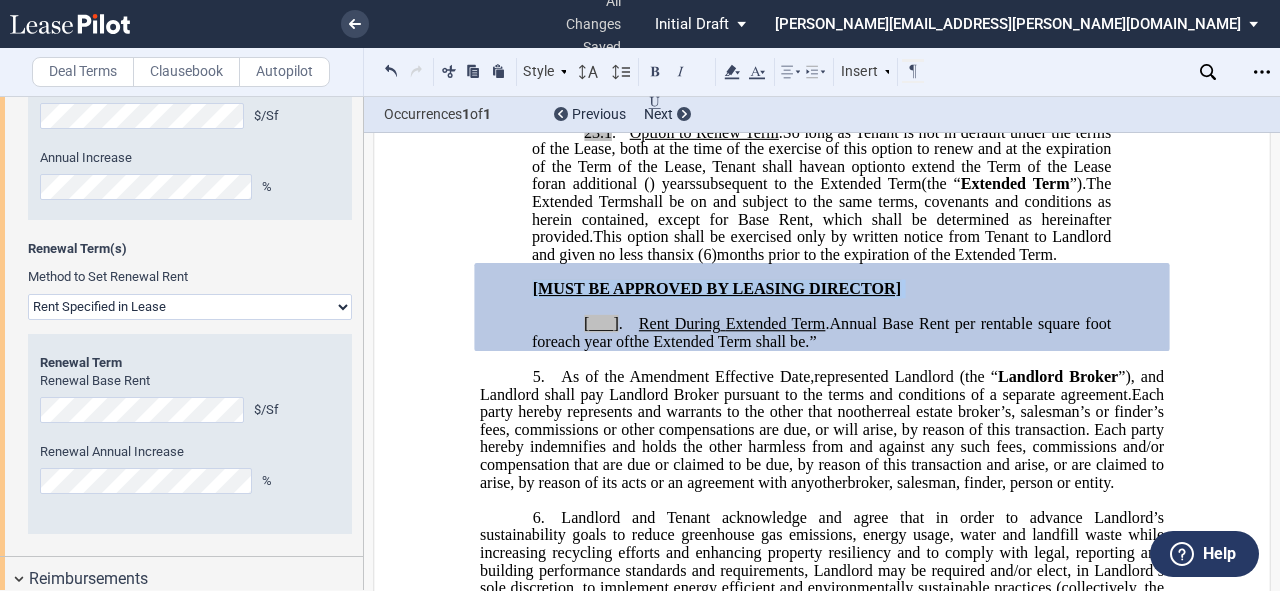 drag, startPoint x: 906, startPoint y: 424, endPoint x: 525, endPoint y: 428, distance: 381.021 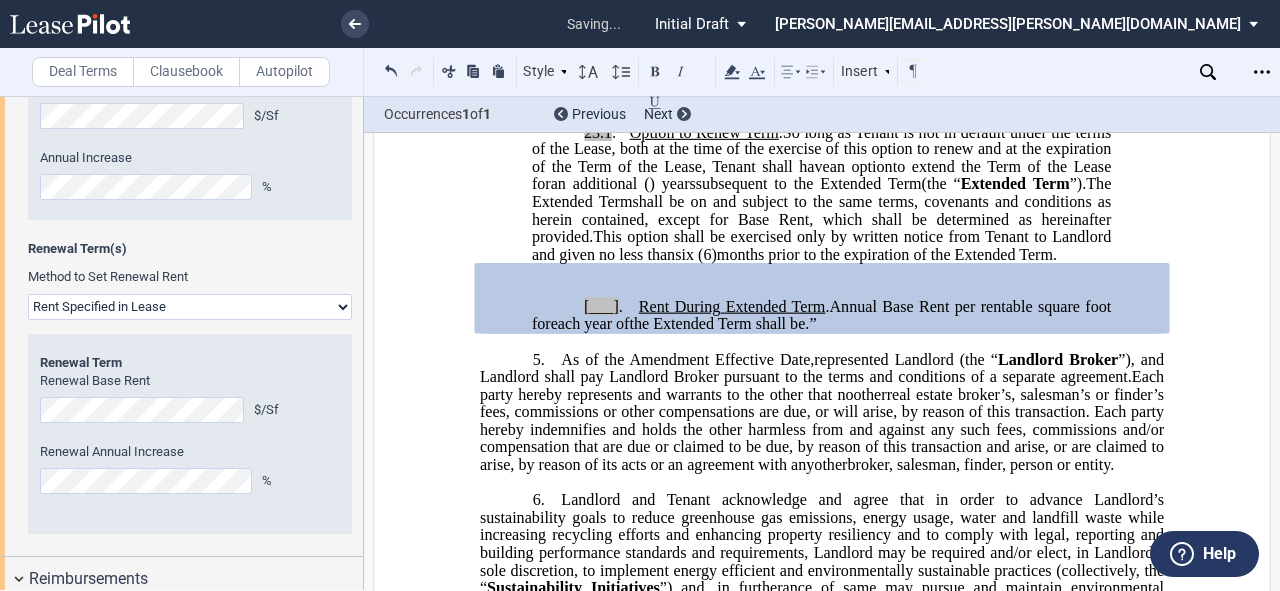drag, startPoint x: 572, startPoint y: 440, endPoint x: 601, endPoint y: 448, distance: 30.083218 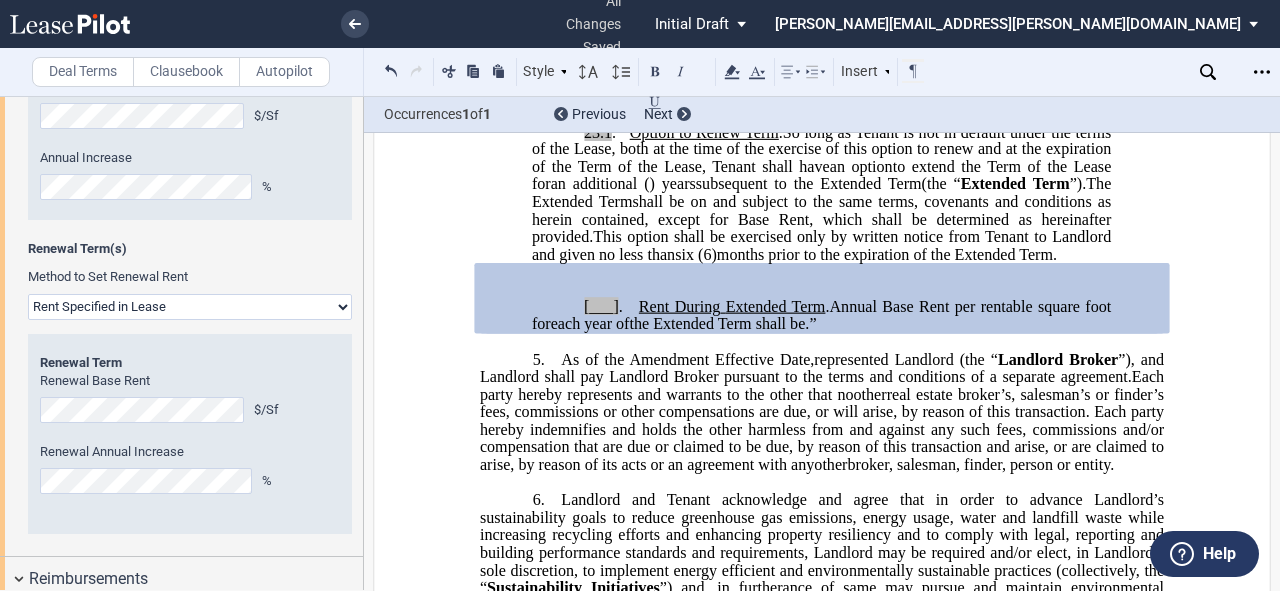 type 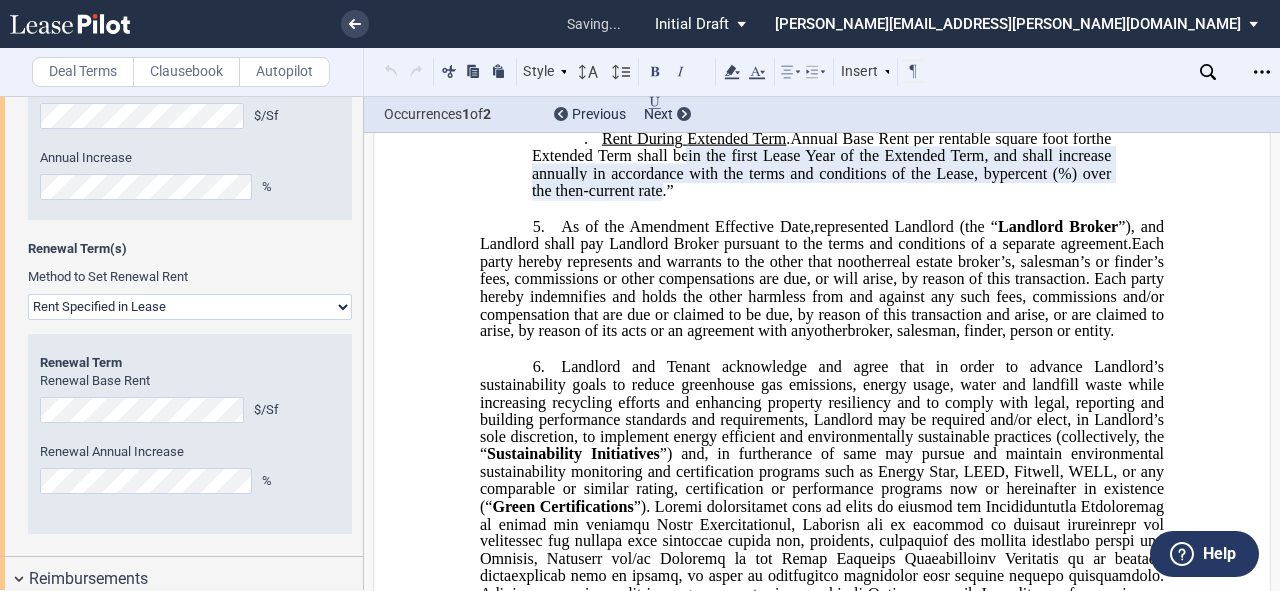 scroll, scrollTop: 1376, scrollLeft: 0, axis: vertical 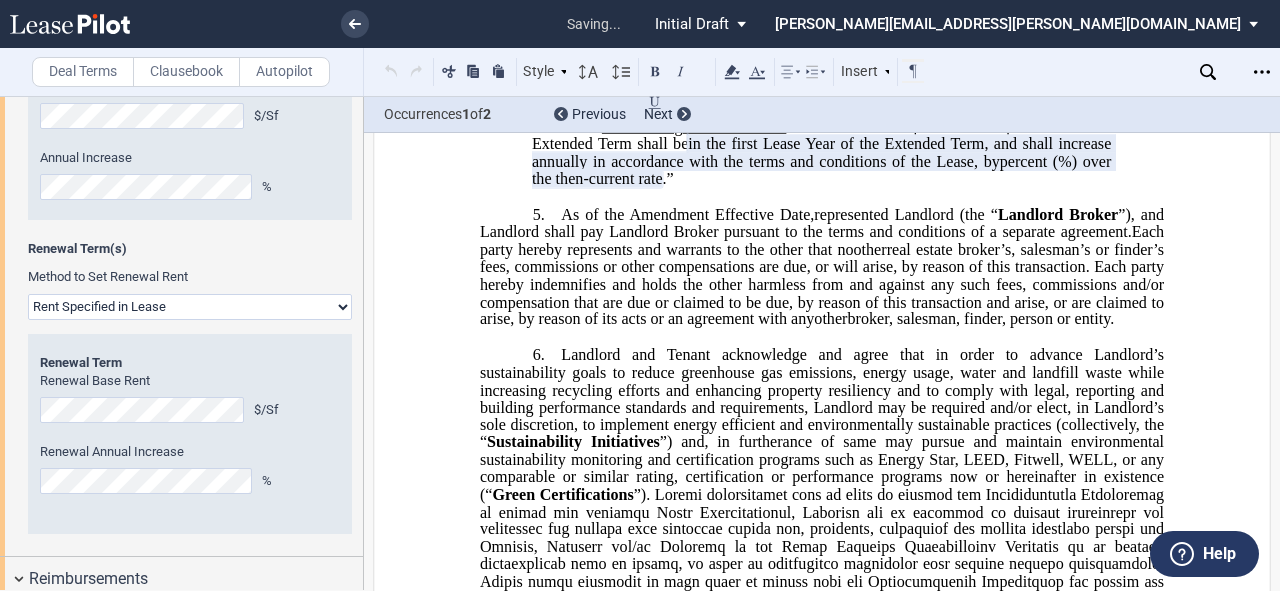 click on ".     Rent During  Second   ﻿ ﻿  Extended Term  Second Extended Term and Third Extended Term   ﻿ ﻿  Extended Term and  ﻿ ﻿  Extended Term .  Annual Base Rent per rentable square foot for  each year of  the  Second   ﻿ ﻿  Extended Term shall be  ﻿ ﻿  in the first Lease Year of the  Second   ﻿ ﻿  Extended Term, and shall increase annually in accordance with the terms and conditions of the Lease, by  ﻿ ﻿  percent   ( ﻿ ﻿ %) over the then-current rate , and Annual Base Rent per rentable square foot for  each year of  the  Third   ﻿ ﻿  Extended Term shall be  ﻿ ﻿  in the first Lease Year of the  Third   ﻿ ﻿  Extended Term, and shall increase annually in accordance with the terms and conditions of the Lease, by  ﻿ ﻿  percent   ( ﻿ ﻿ %) over the then-current rate .”" at bounding box center (821, 153) 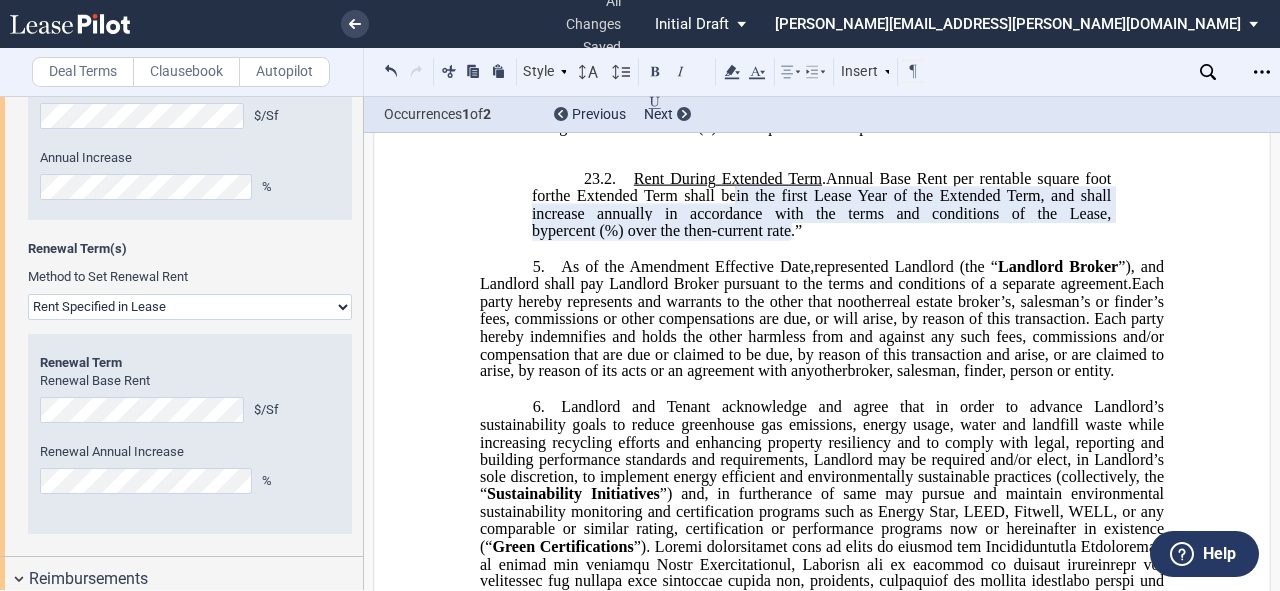 scroll, scrollTop: 1296, scrollLeft: 0, axis: vertical 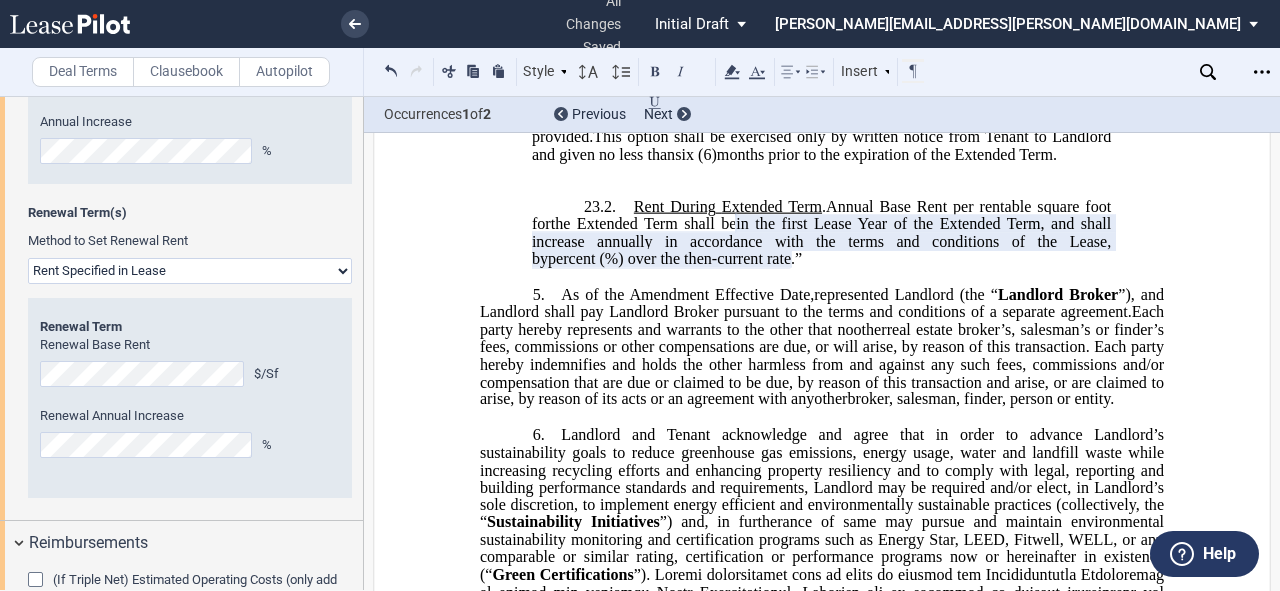 type 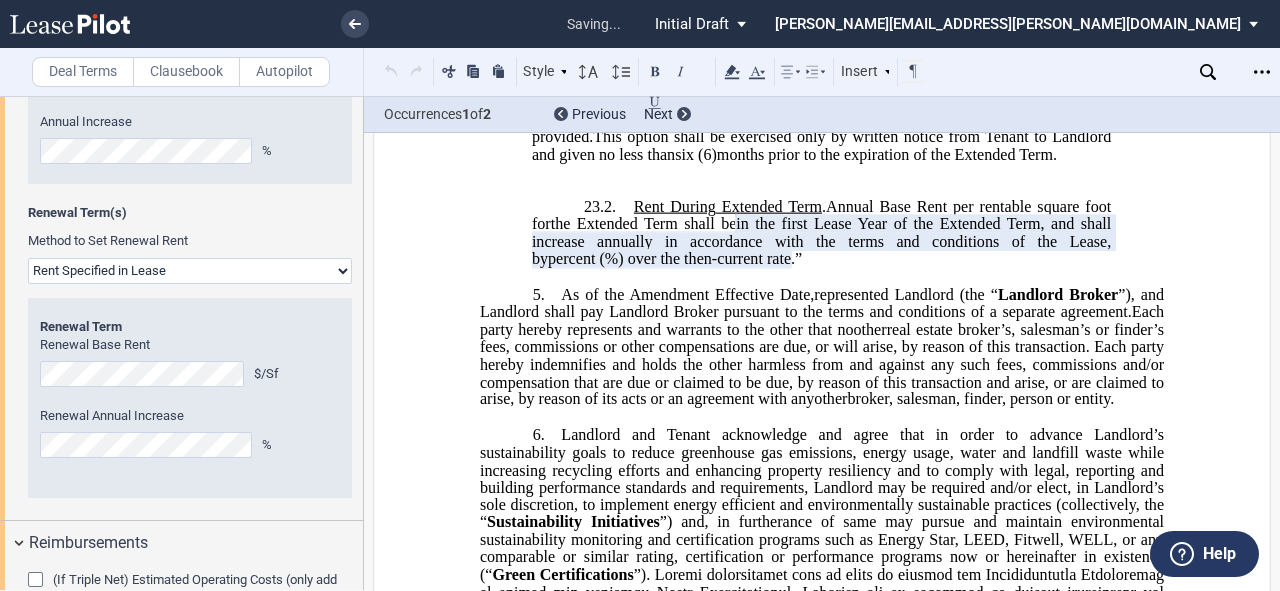 type 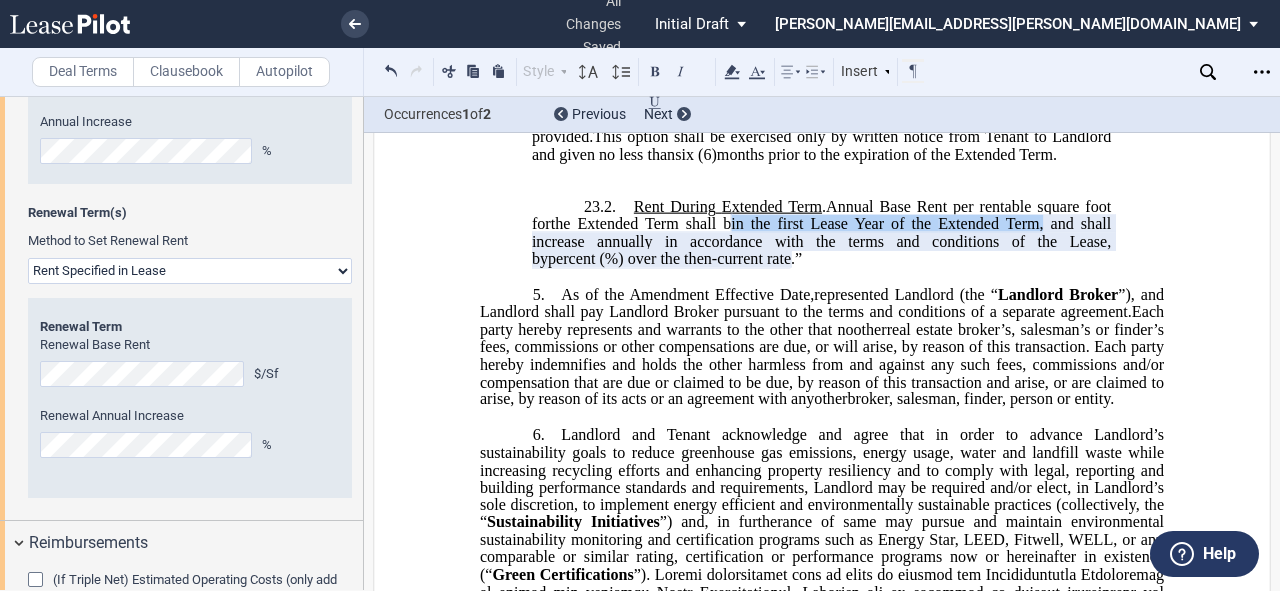 drag, startPoint x: 1071, startPoint y: 377, endPoint x: 739, endPoint y: 376, distance: 332.0015 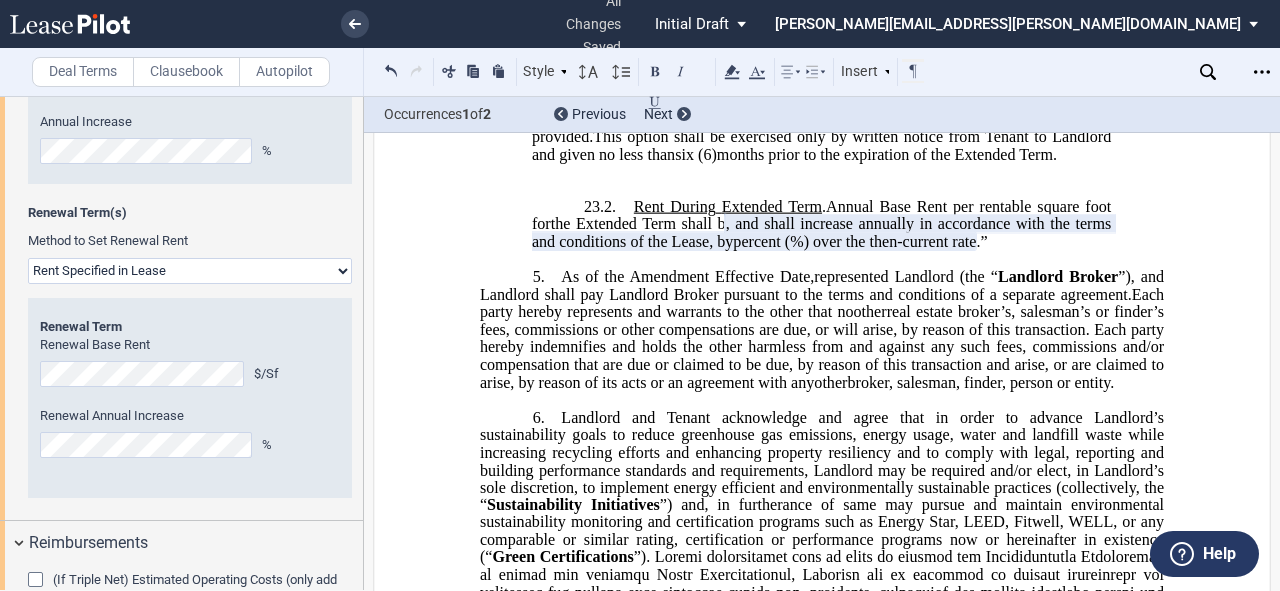 click on ", and shall increase annually in accordance with the terms and conditions of the Lease, by" 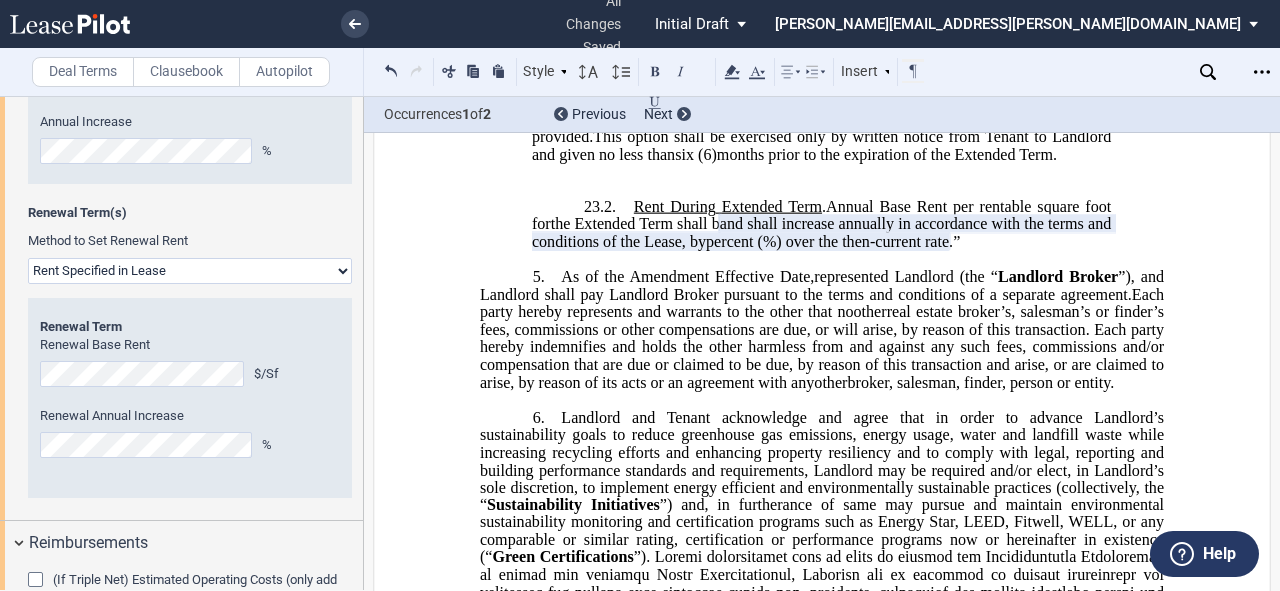 click at bounding box center (822, 172) 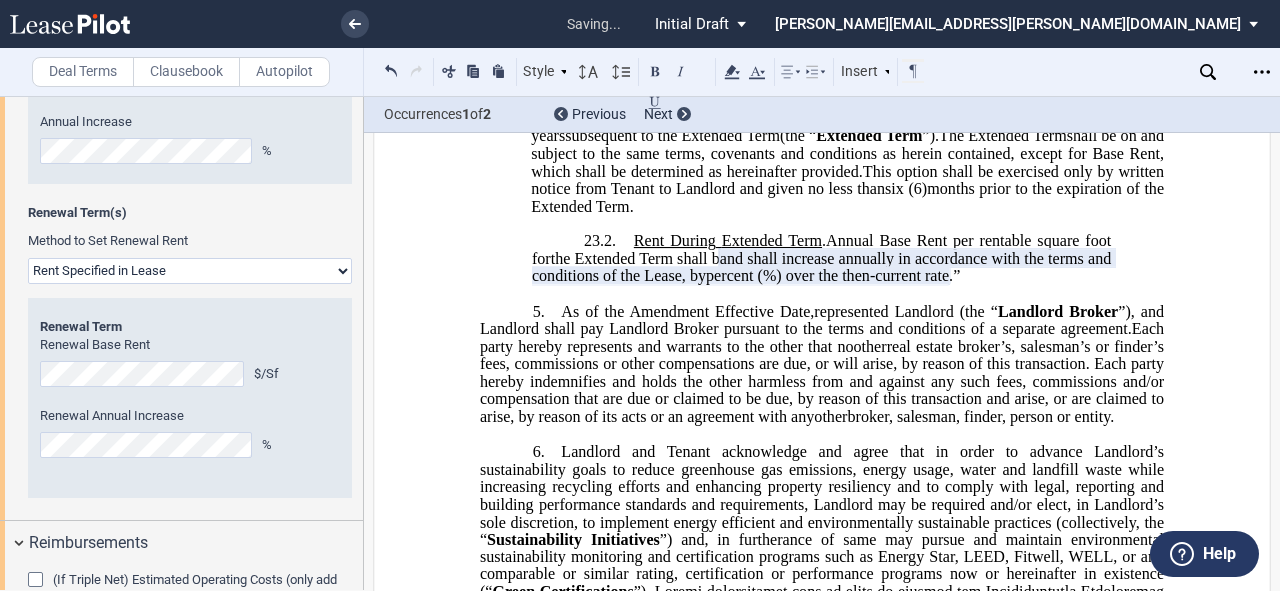 scroll, scrollTop: 1216, scrollLeft: 0, axis: vertical 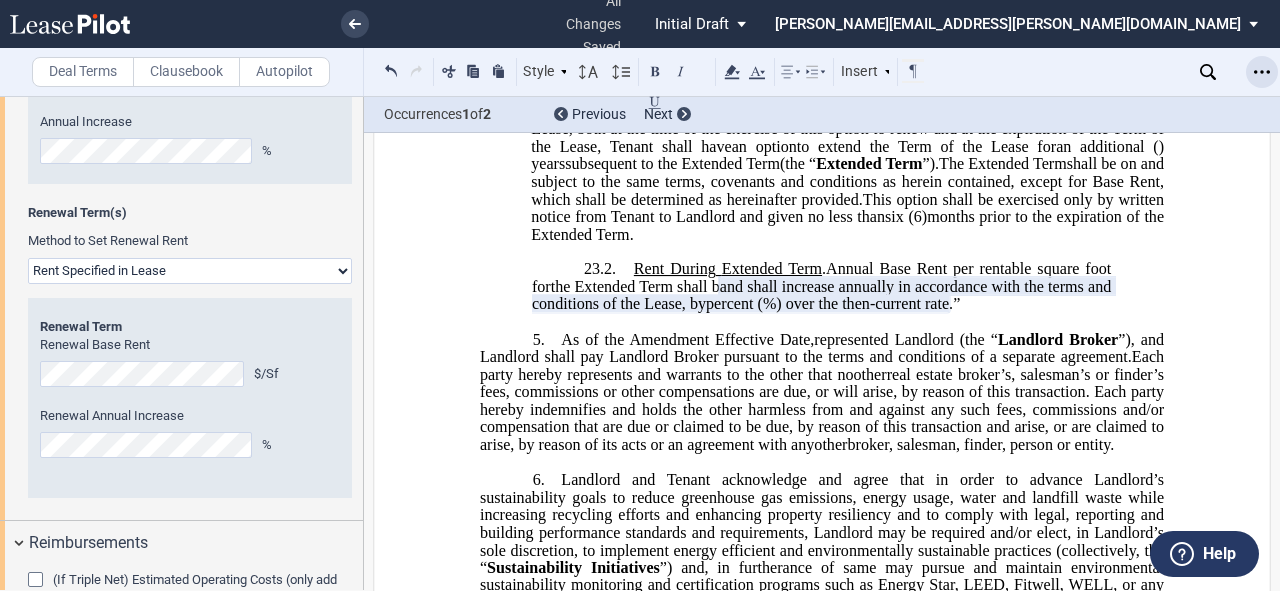 click 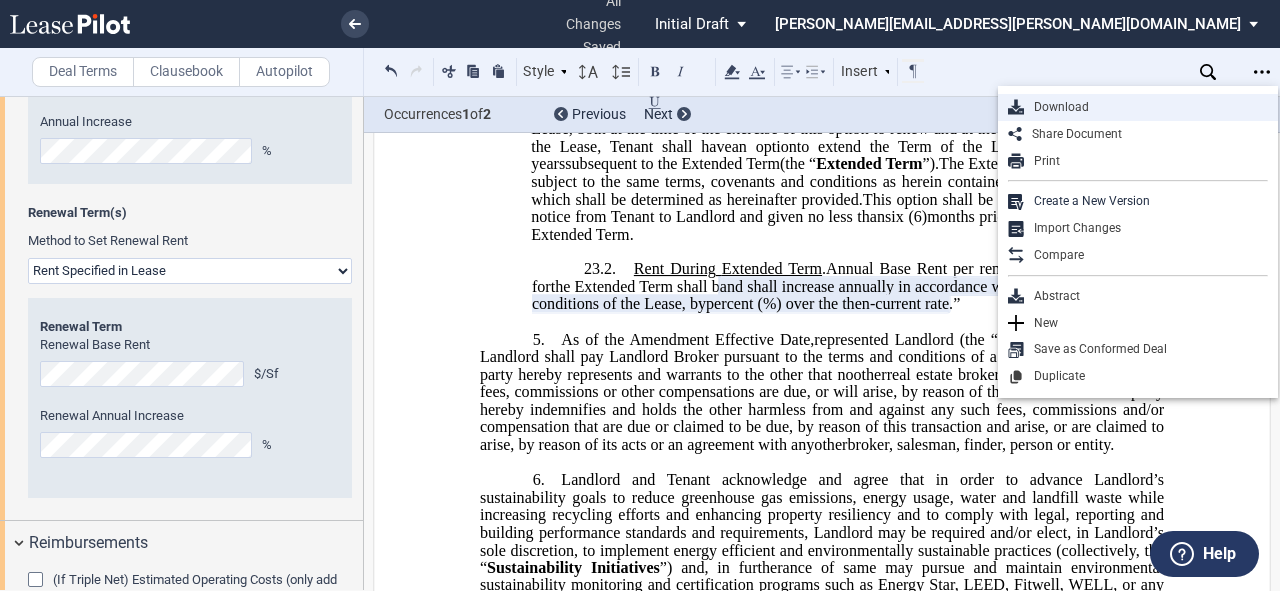 click on "Download" at bounding box center (1146, 107) 